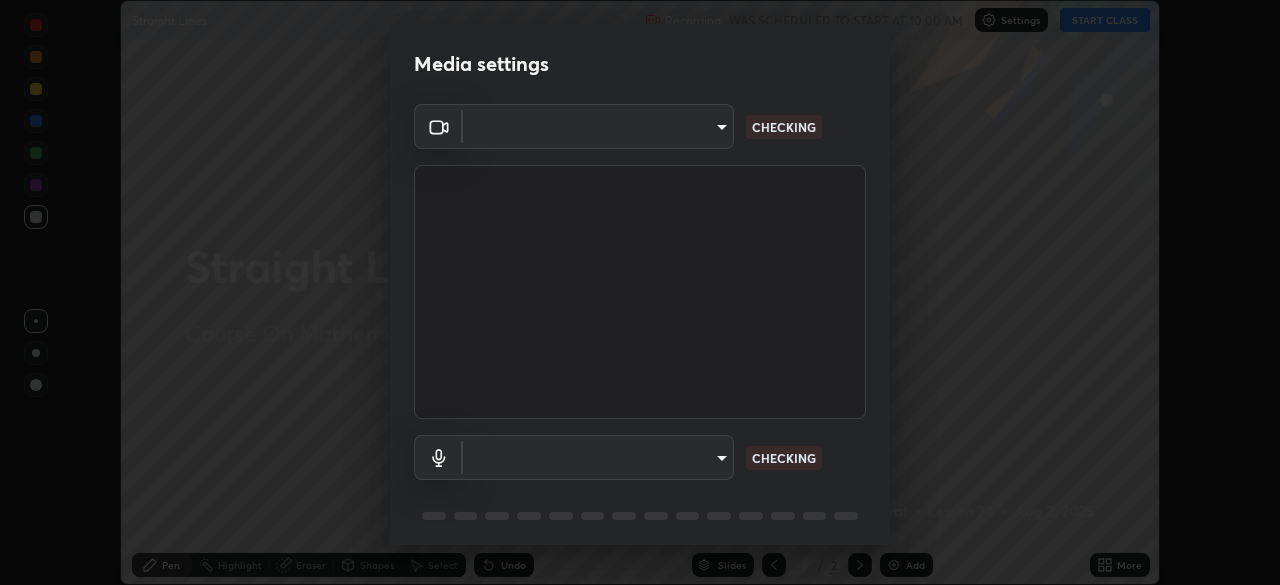 scroll, scrollTop: 0, scrollLeft: 0, axis: both 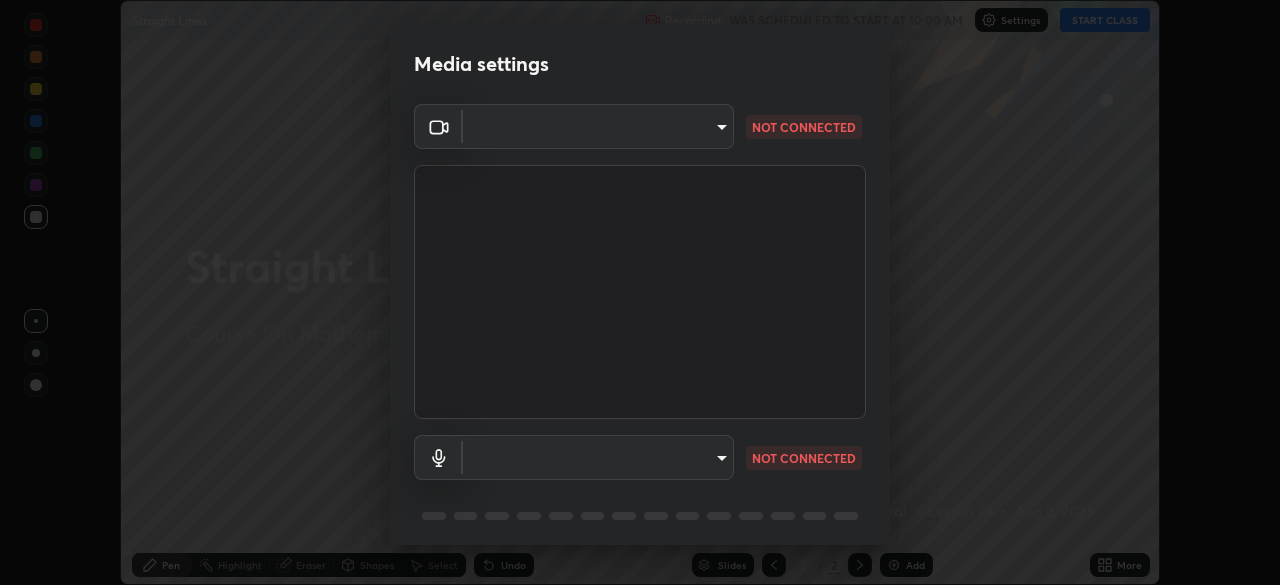 type on "[HASH]" 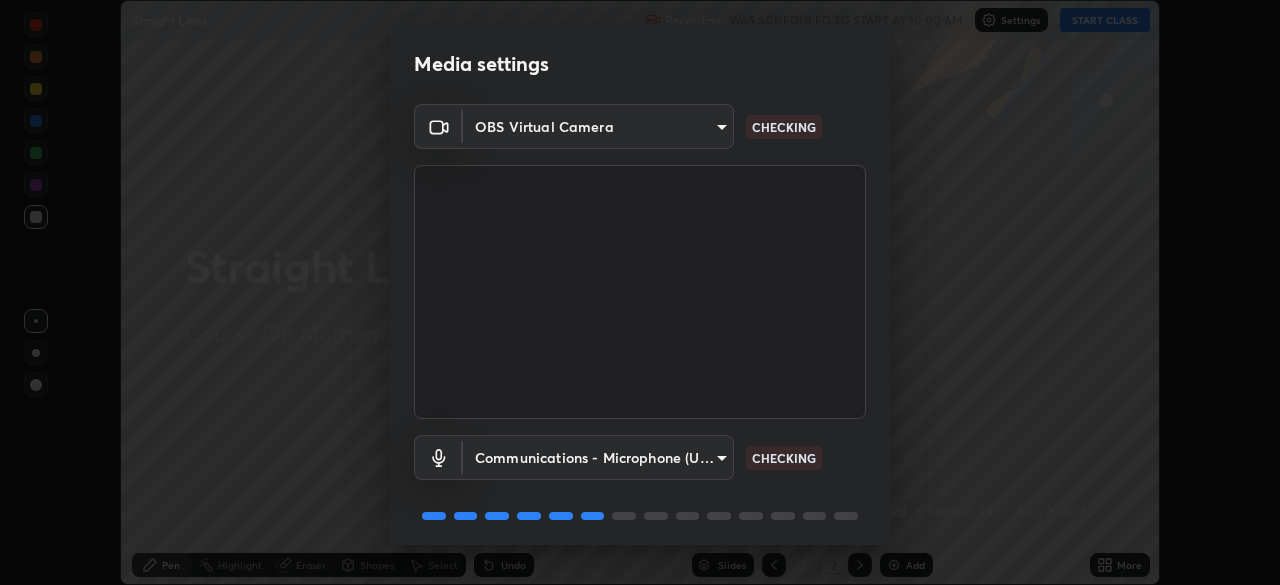 scroll, scrollTop: 71, scrollLeft: 0, axis: vertical 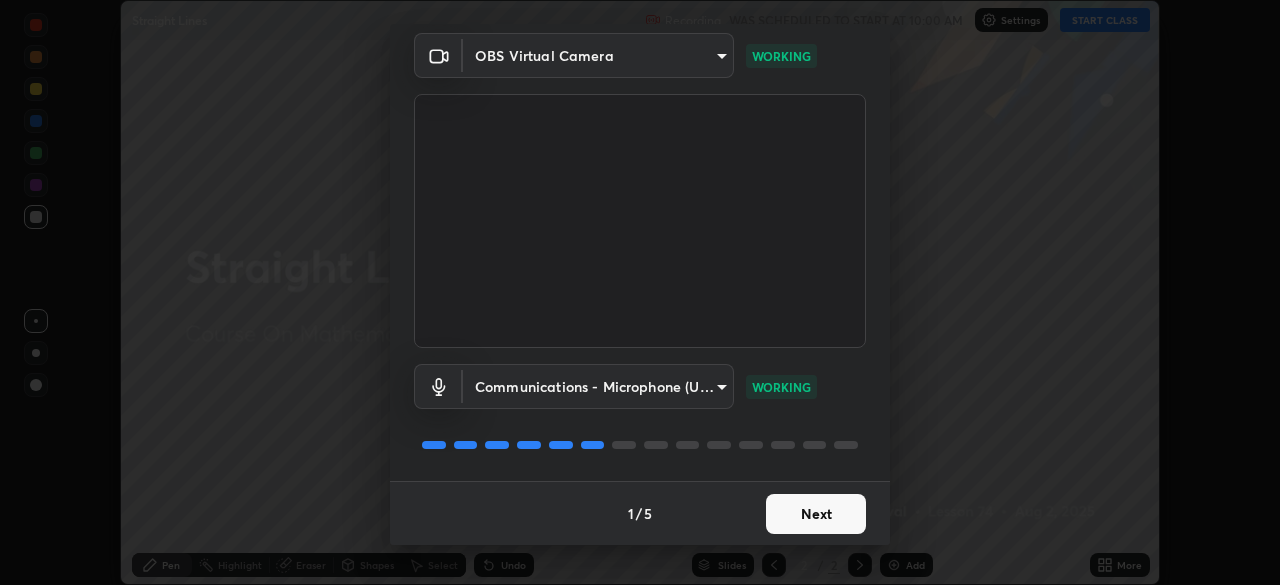 click on "Next" at bounding box center (816, 514) 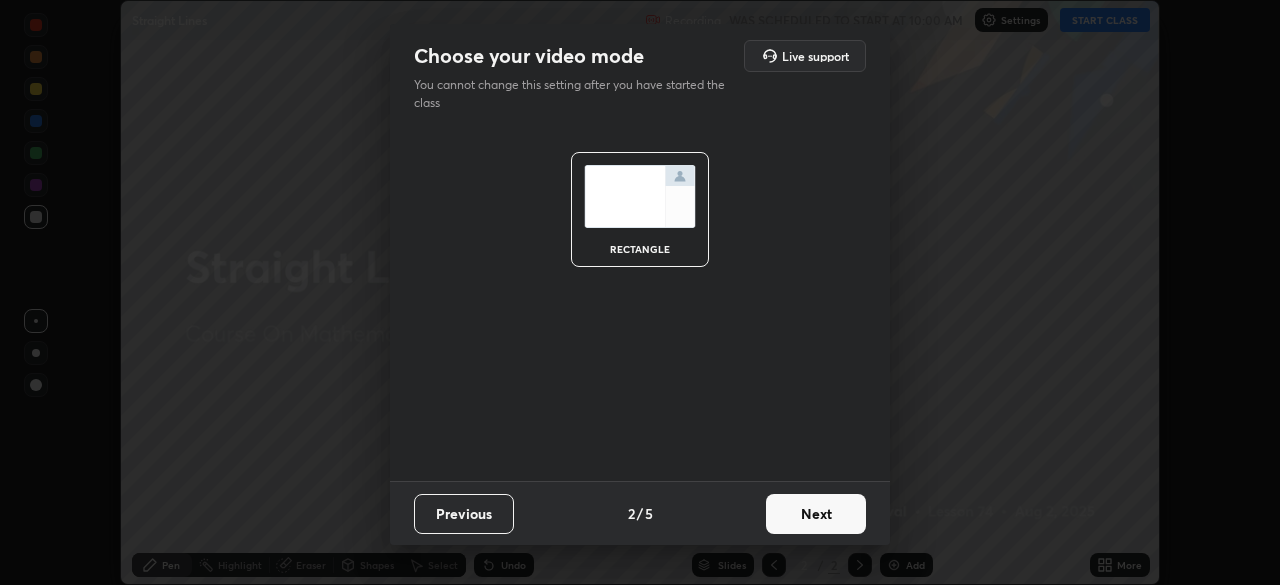 click on "Next" at bounding box center [816, 514] 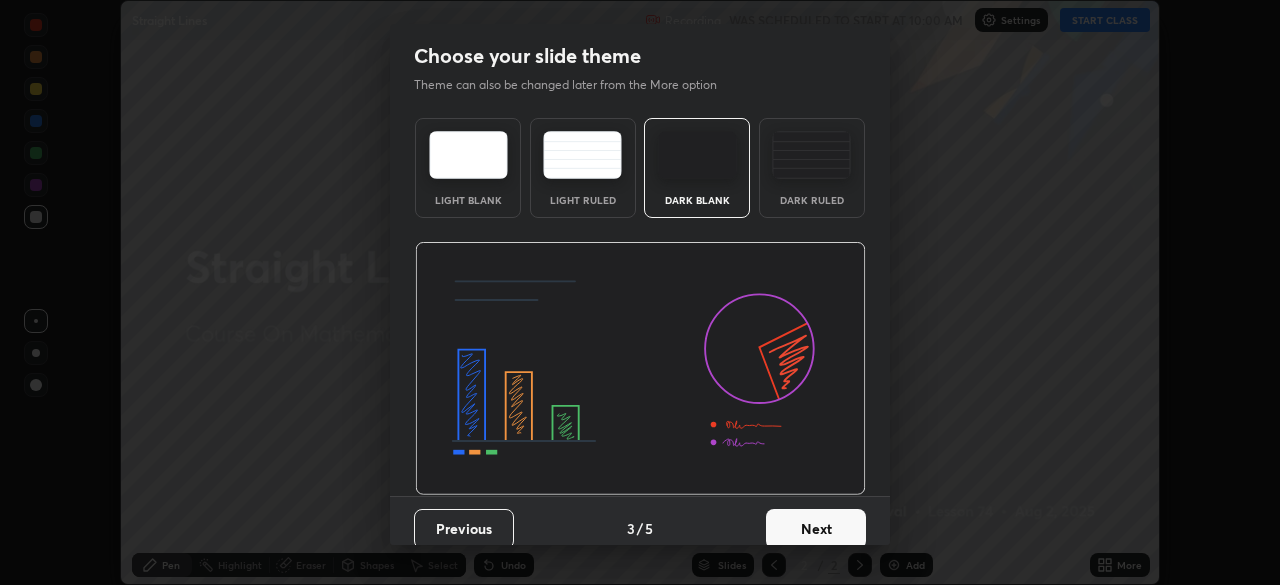 click on "Next" at bounding box center [816, 529] 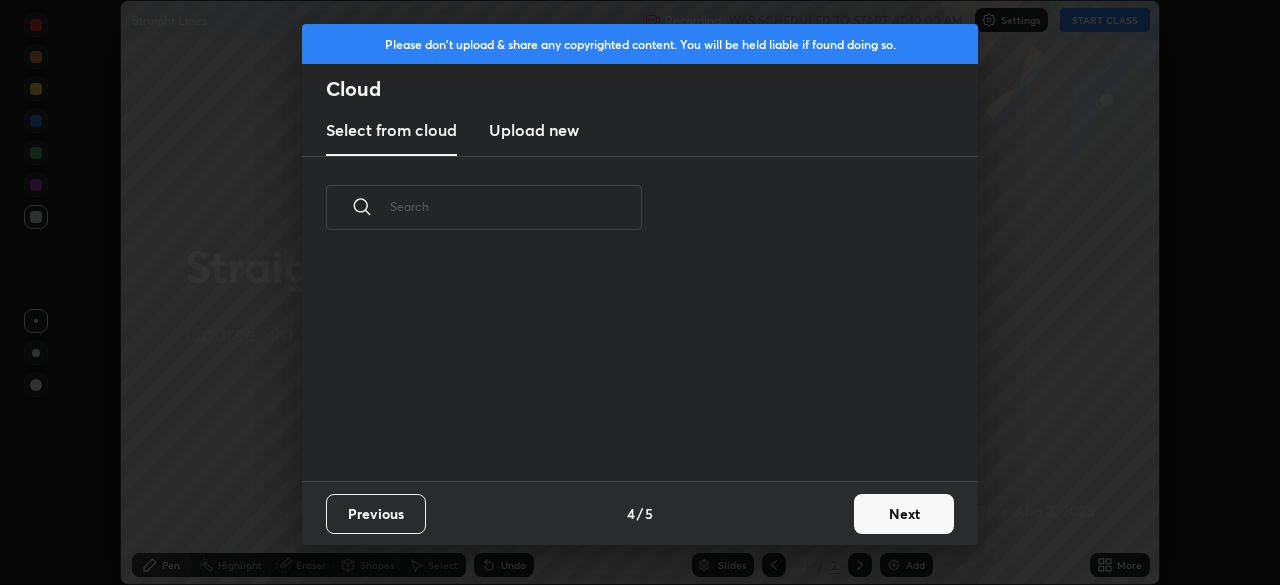 click on "Next" at bounding box center (904, 514) 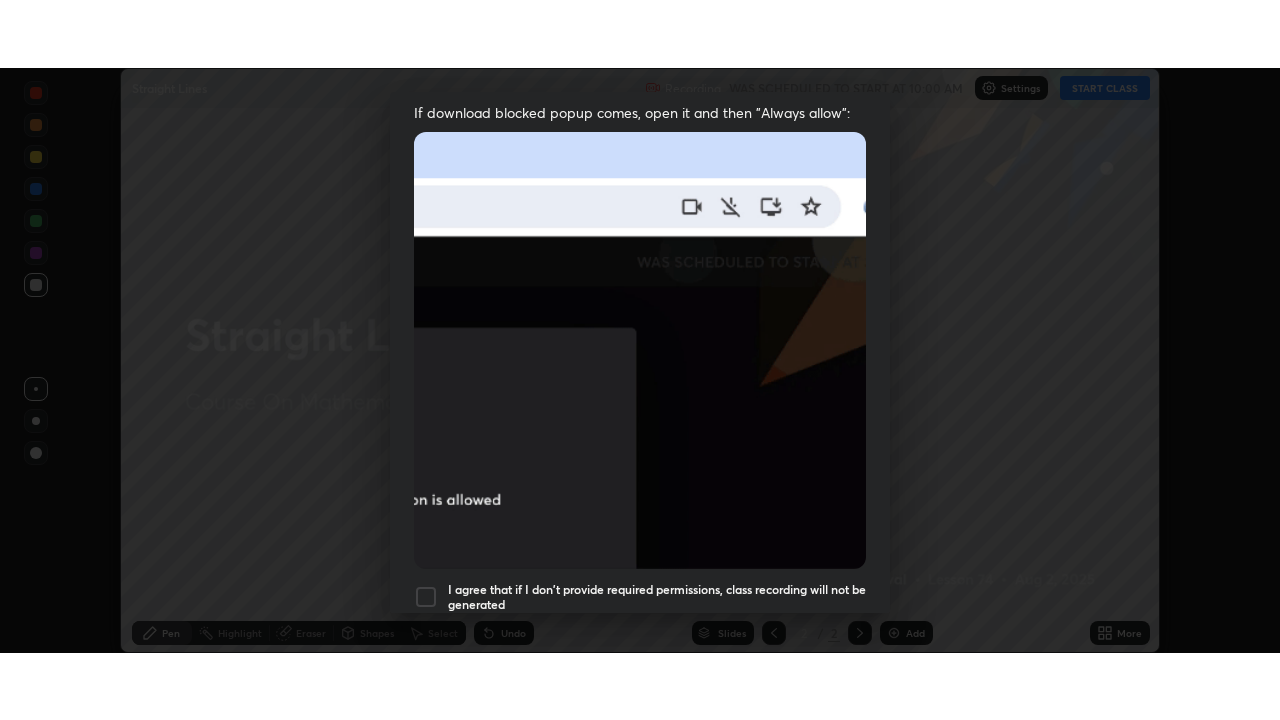 scroll, scrollTop: 479, scrollLeft: 0, axis: vertical 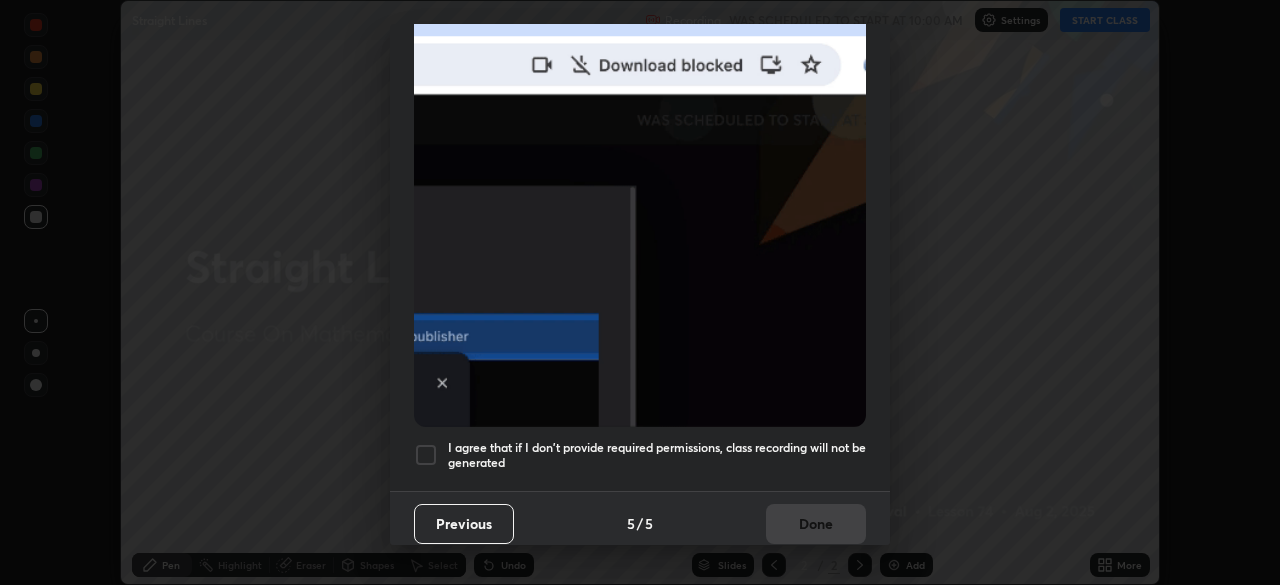 click at bounding box center [426, 455] 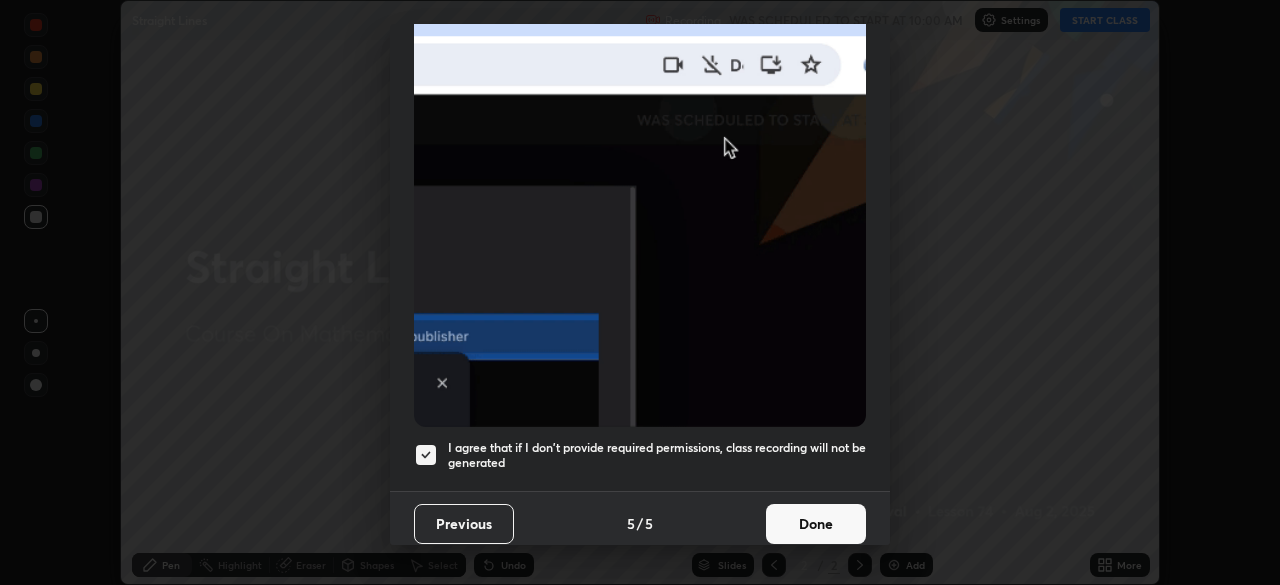 click on "Done" at bounding box center (816, 524) 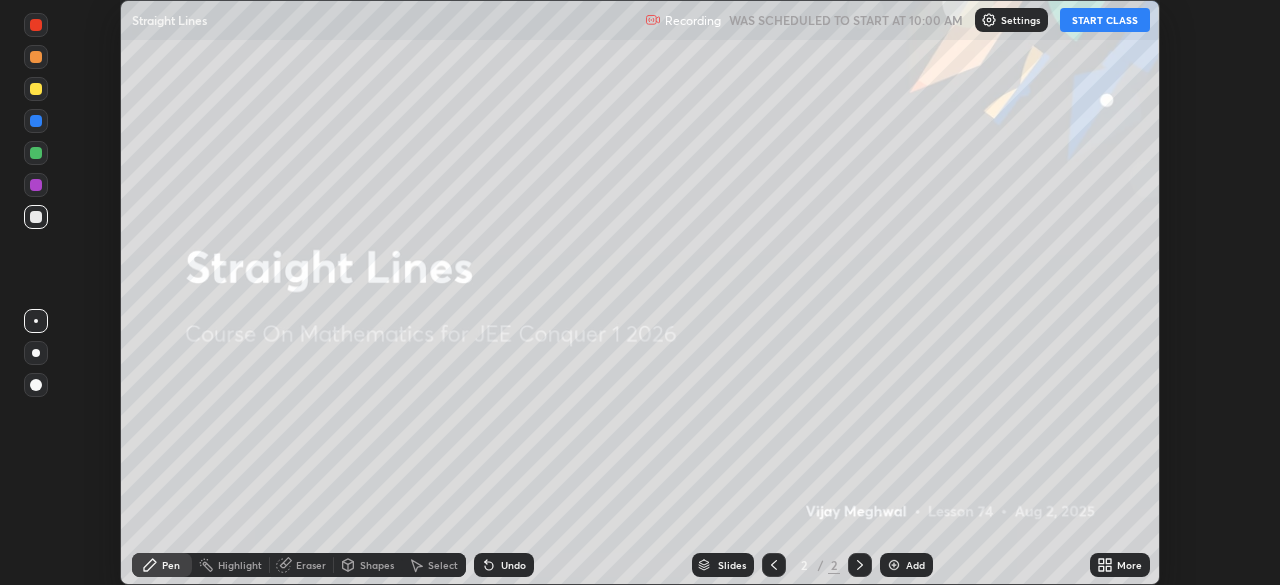 click on "START CLASS" at bounding box center [1105, 20] 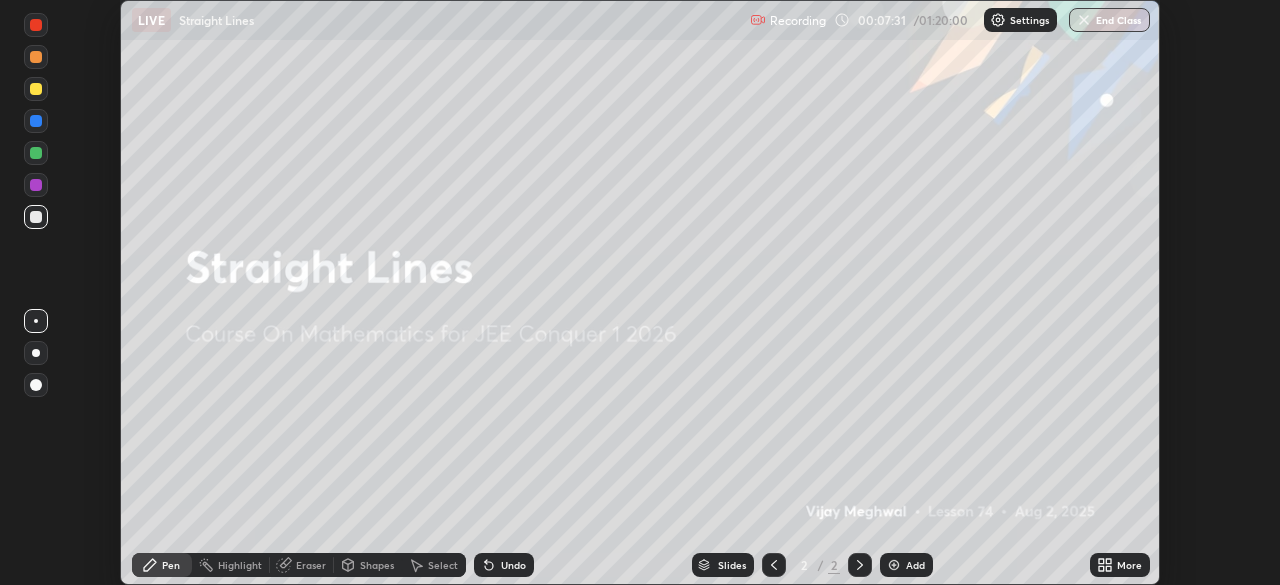click 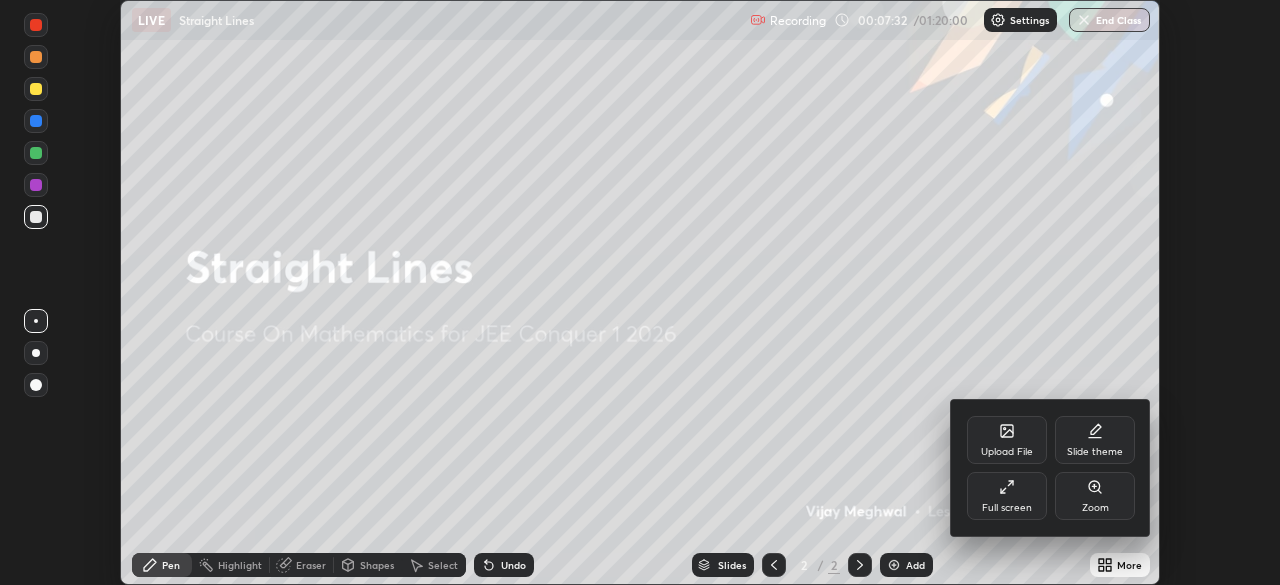 click on "Full screen" at bounding box center [1007, 496] 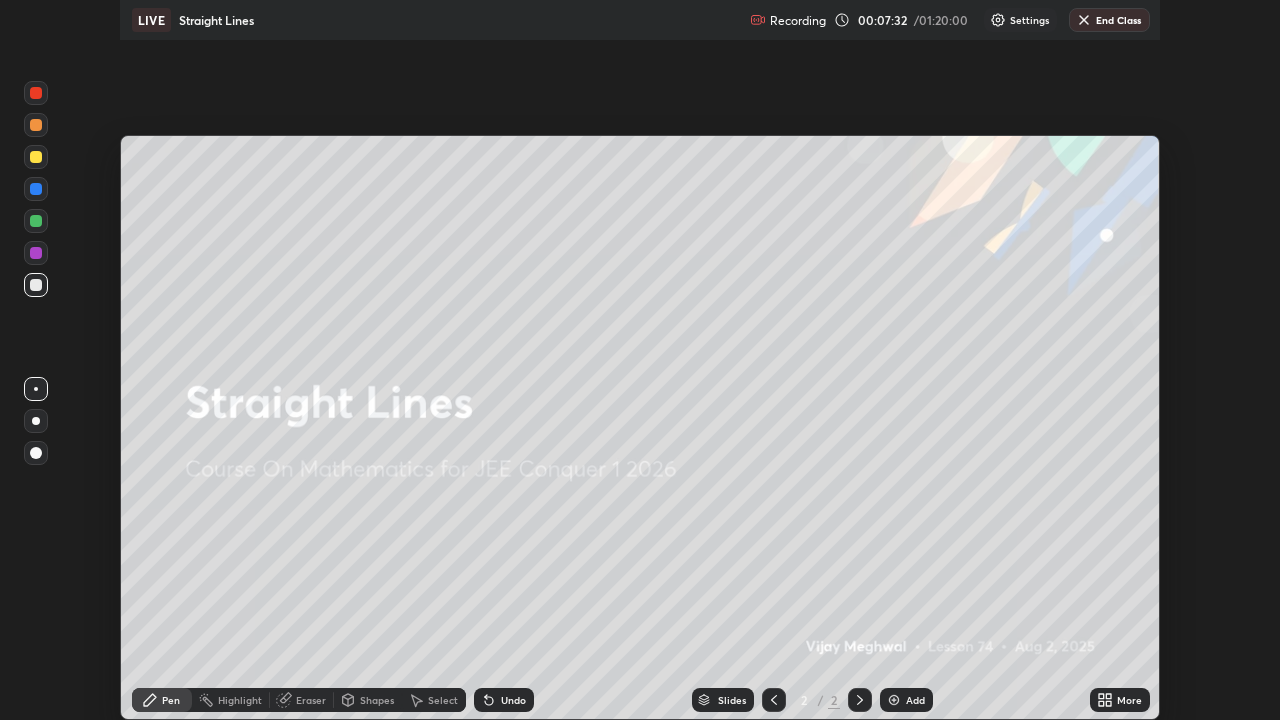 scroll, scrollTop: 99280, scrollLeft: 98720, axis: both 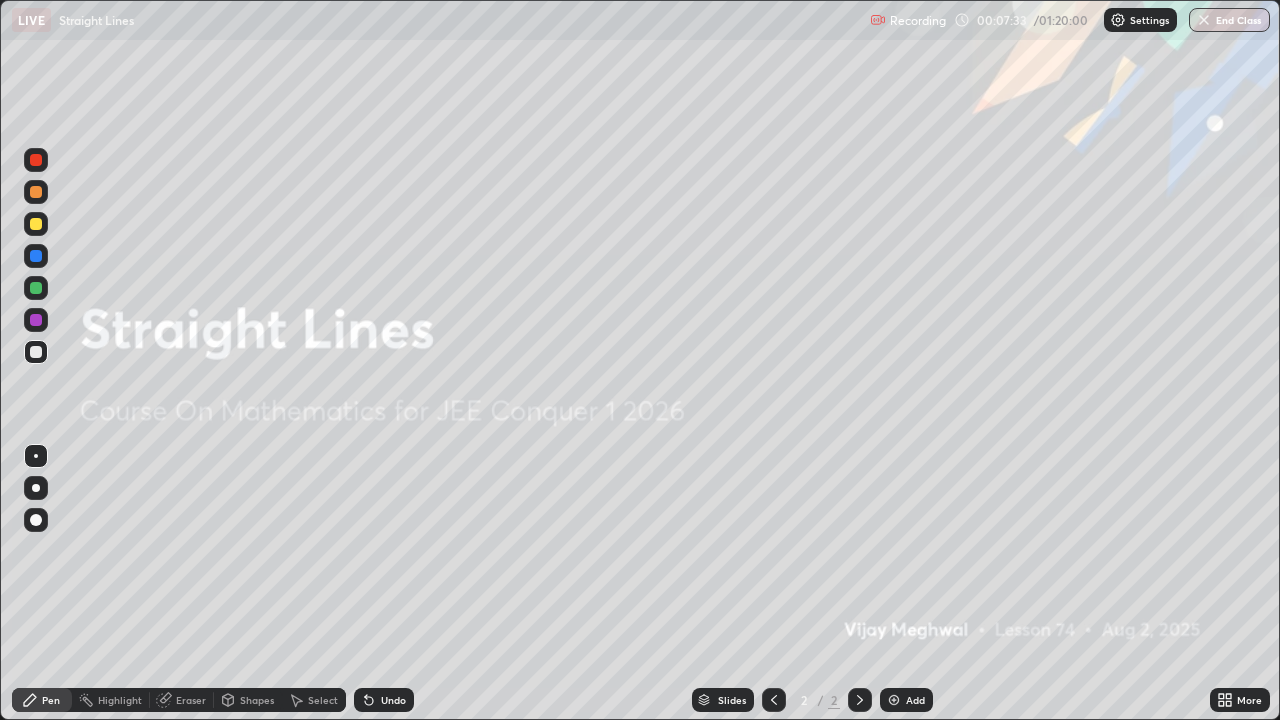 click on "Add" at bounding box center (915, 700) 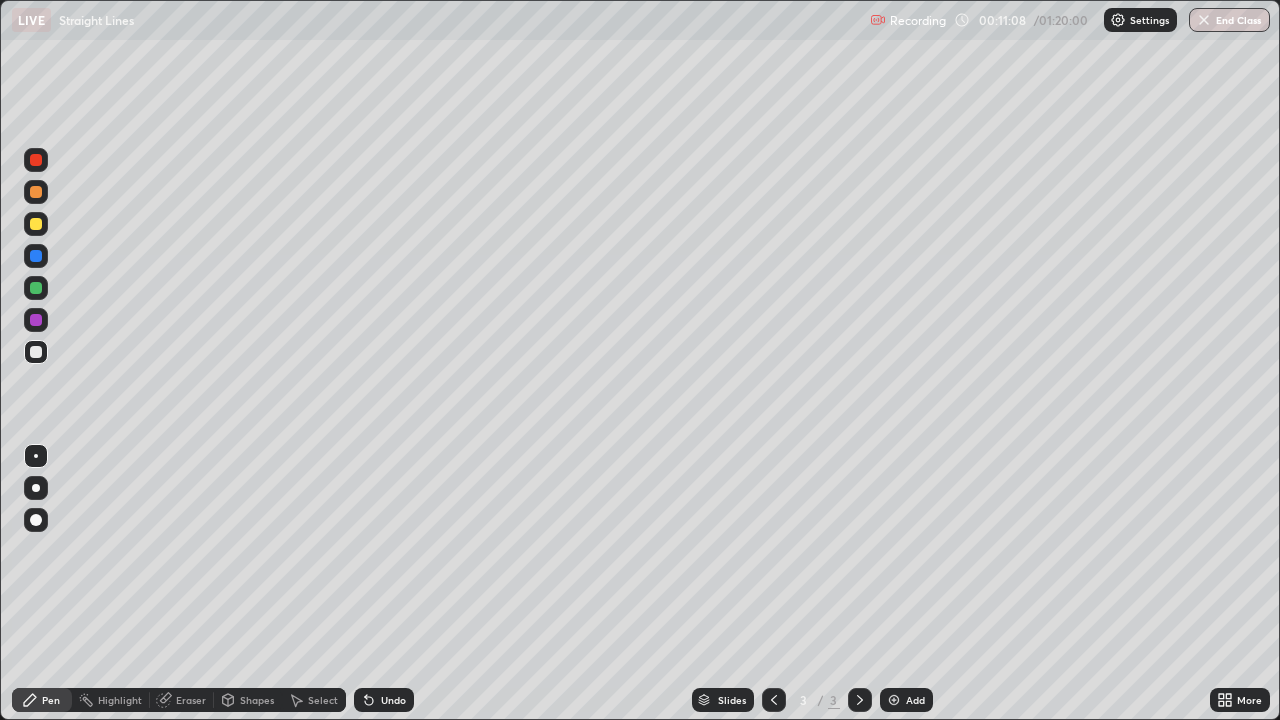 click on "Select" at bounding box center [323, 700] 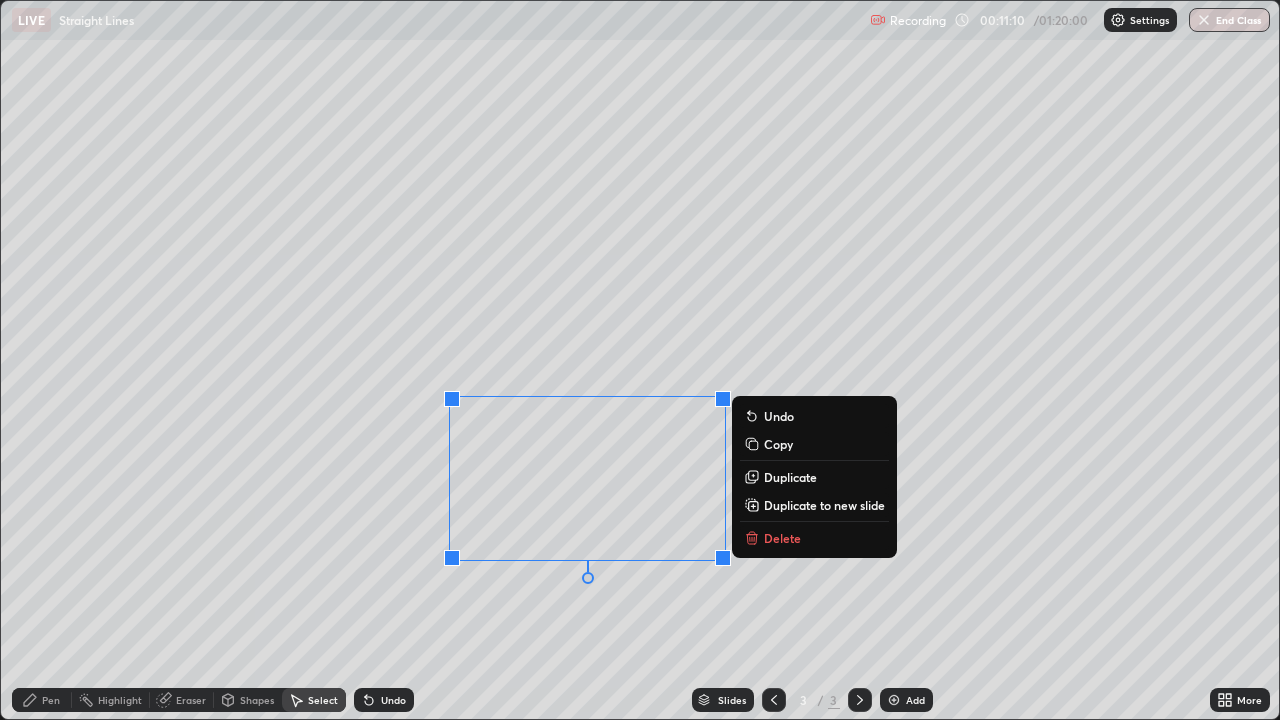 click on "Delete" at bounding box center [782, 538] 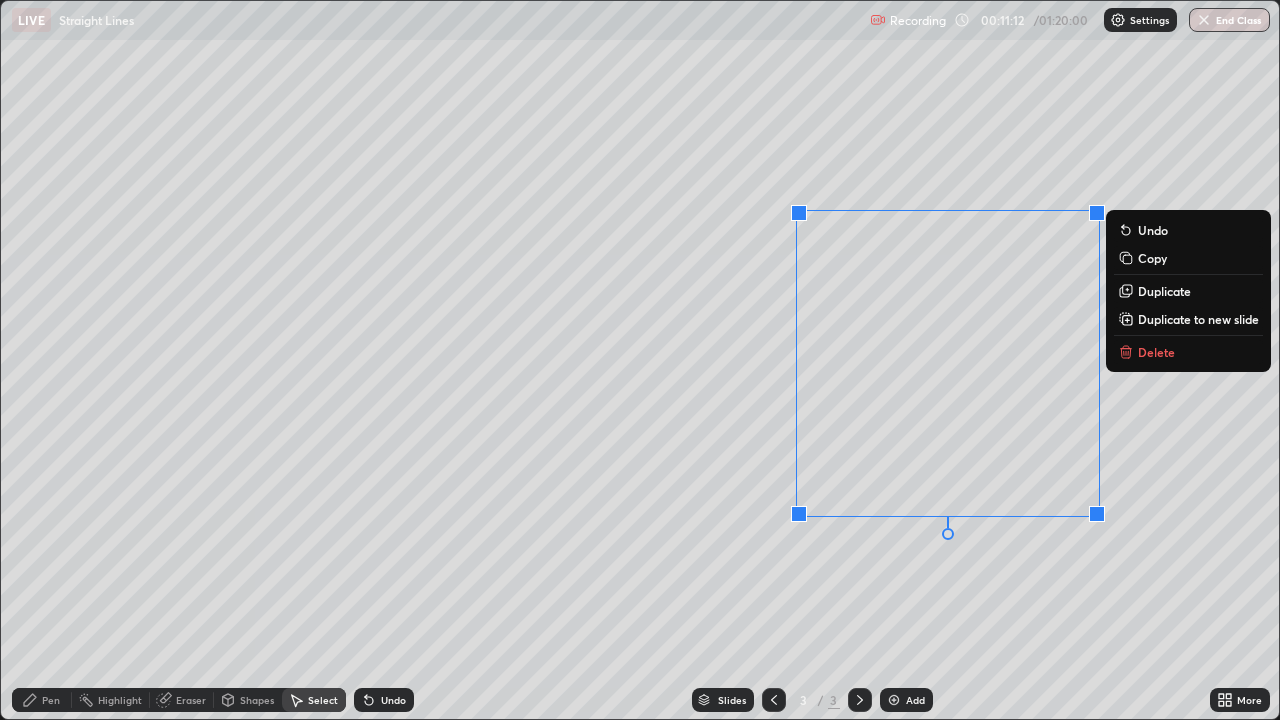 click on "Delete" at bounding box center [1156, 352] 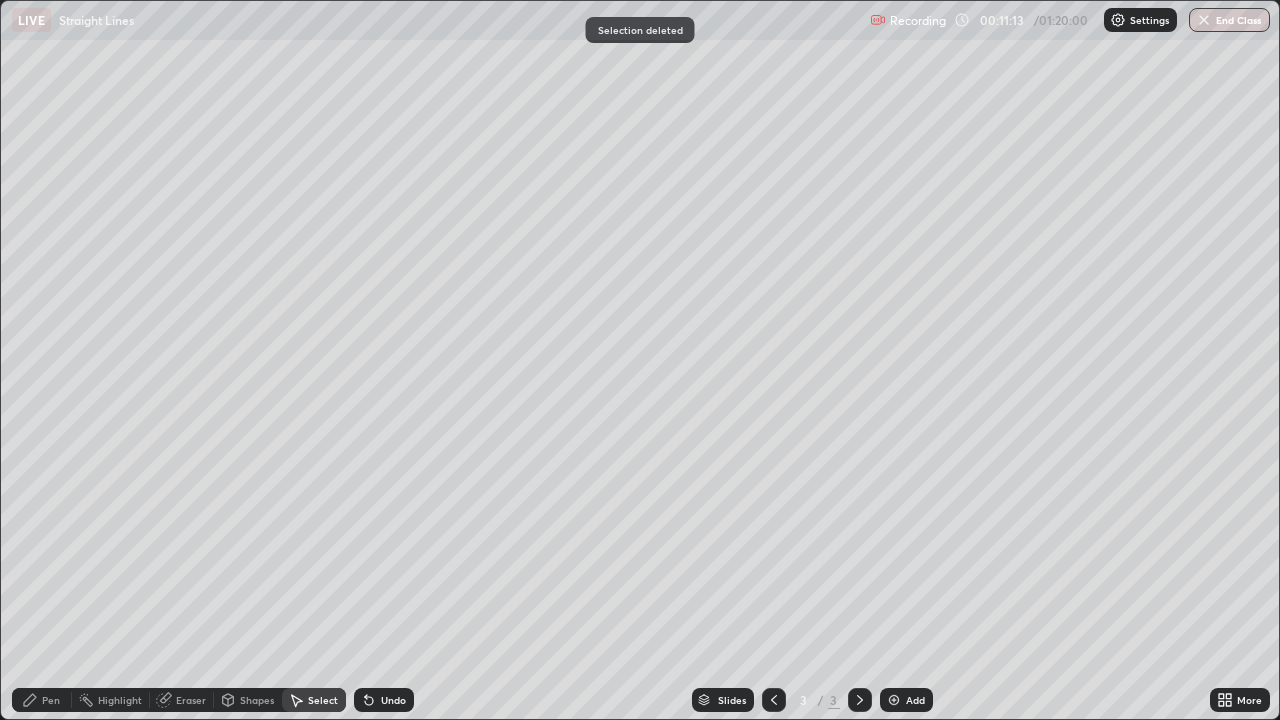 click on "Pen" at bounding box center (42, 700) 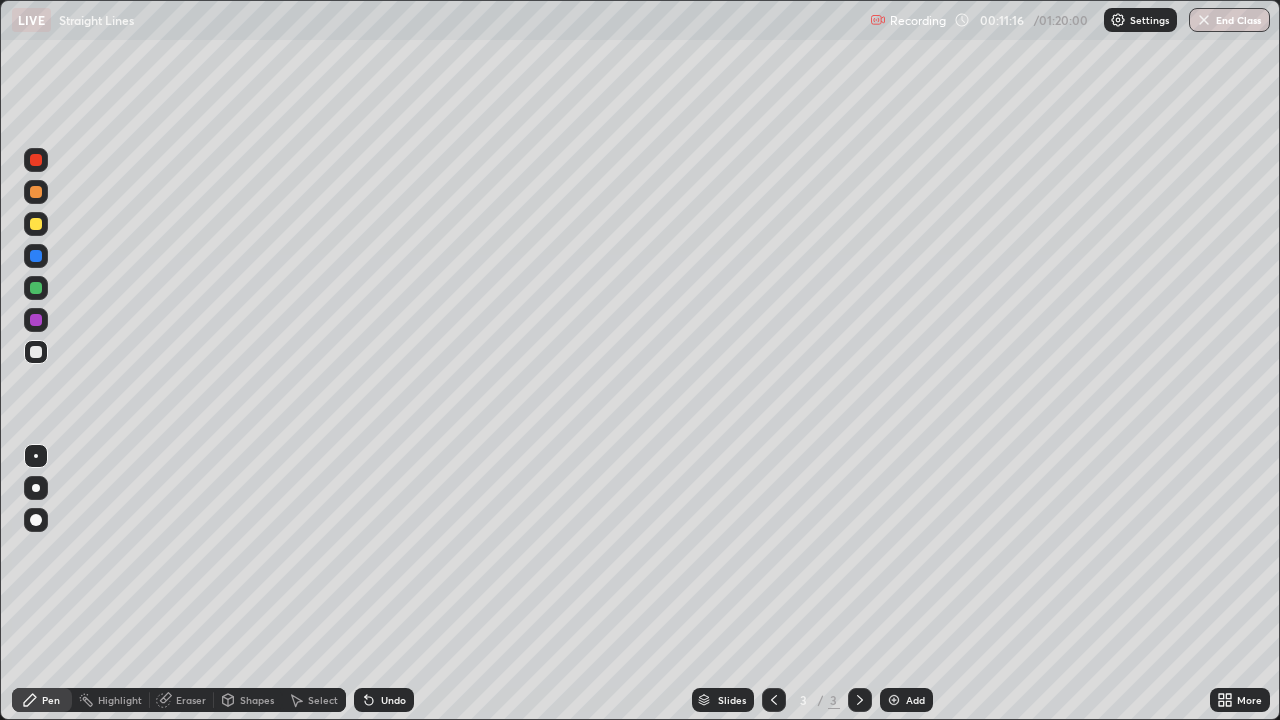click at bounding box center (36, 224) 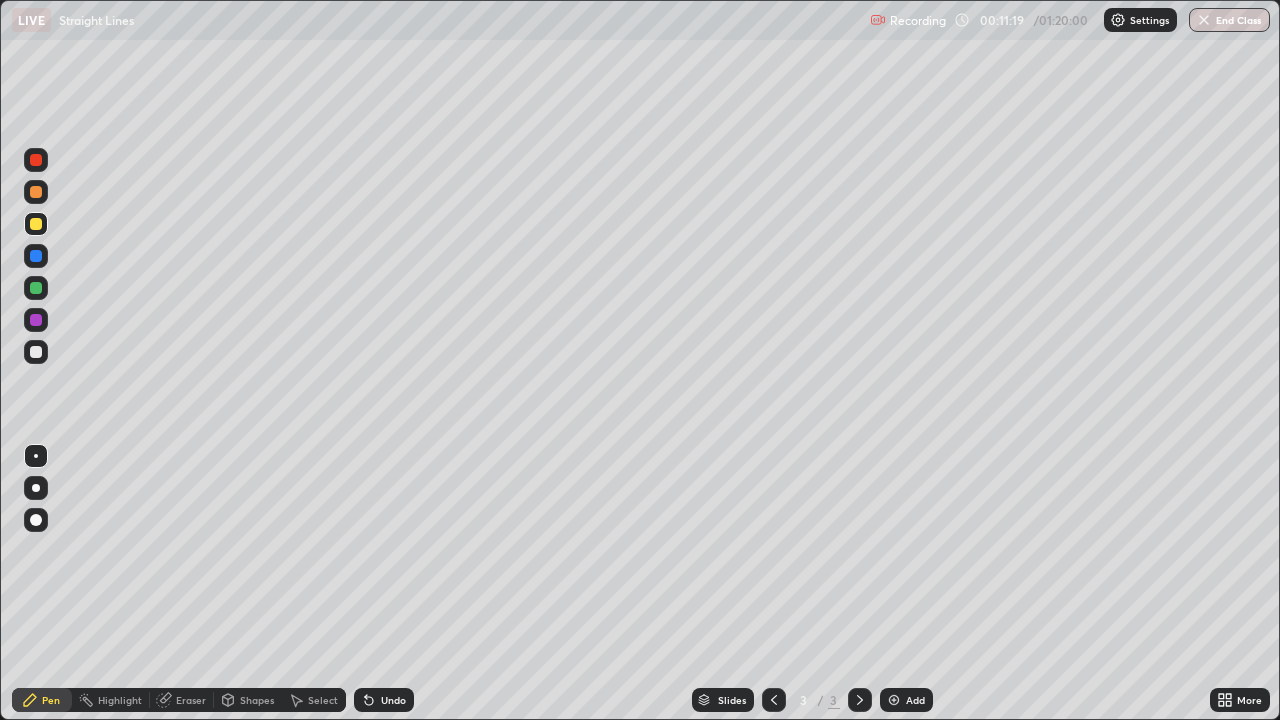 click on "Eraser" at bounding box center (191, 700) 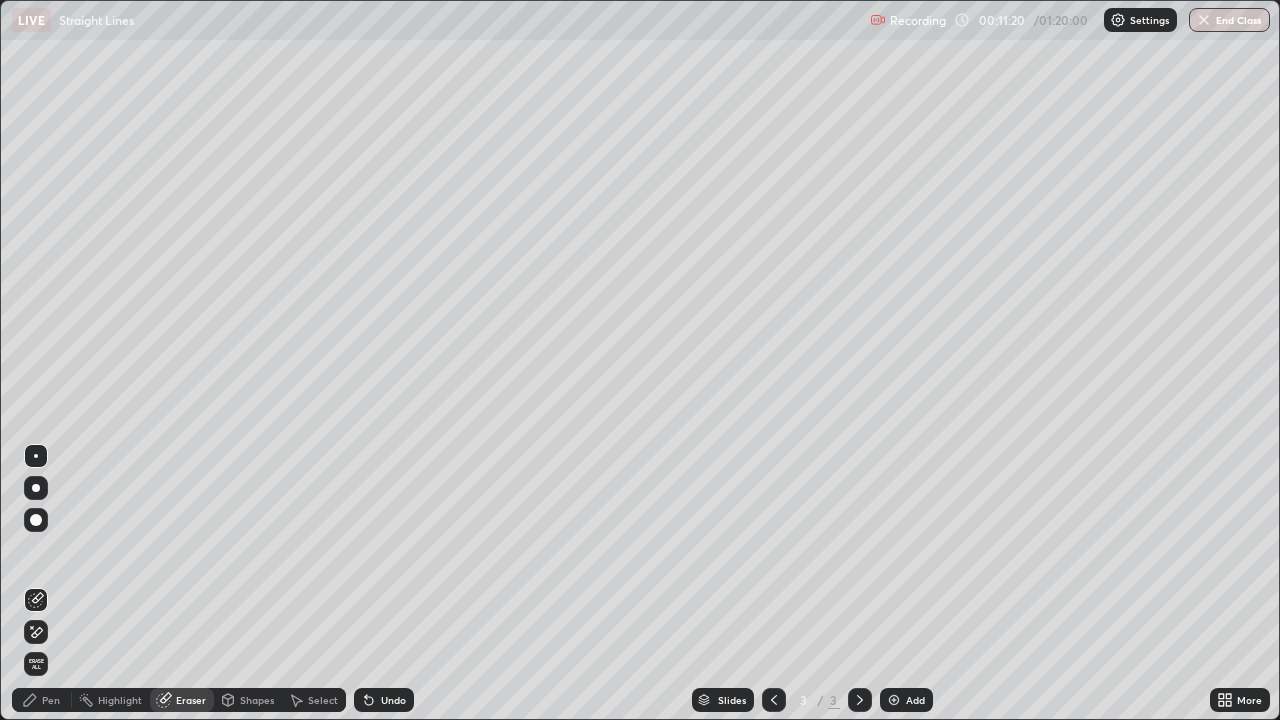 click on "Pen" at bounding box center [51, 700] 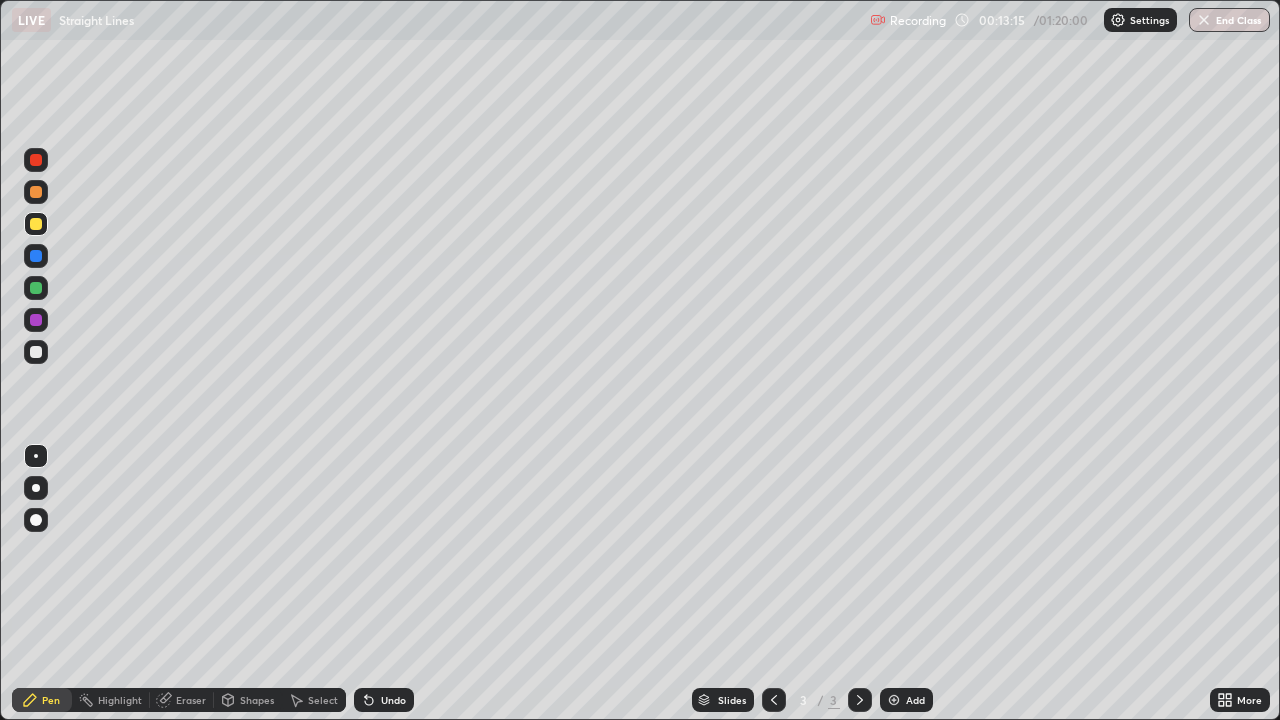 click at bounding box center (36, 192) 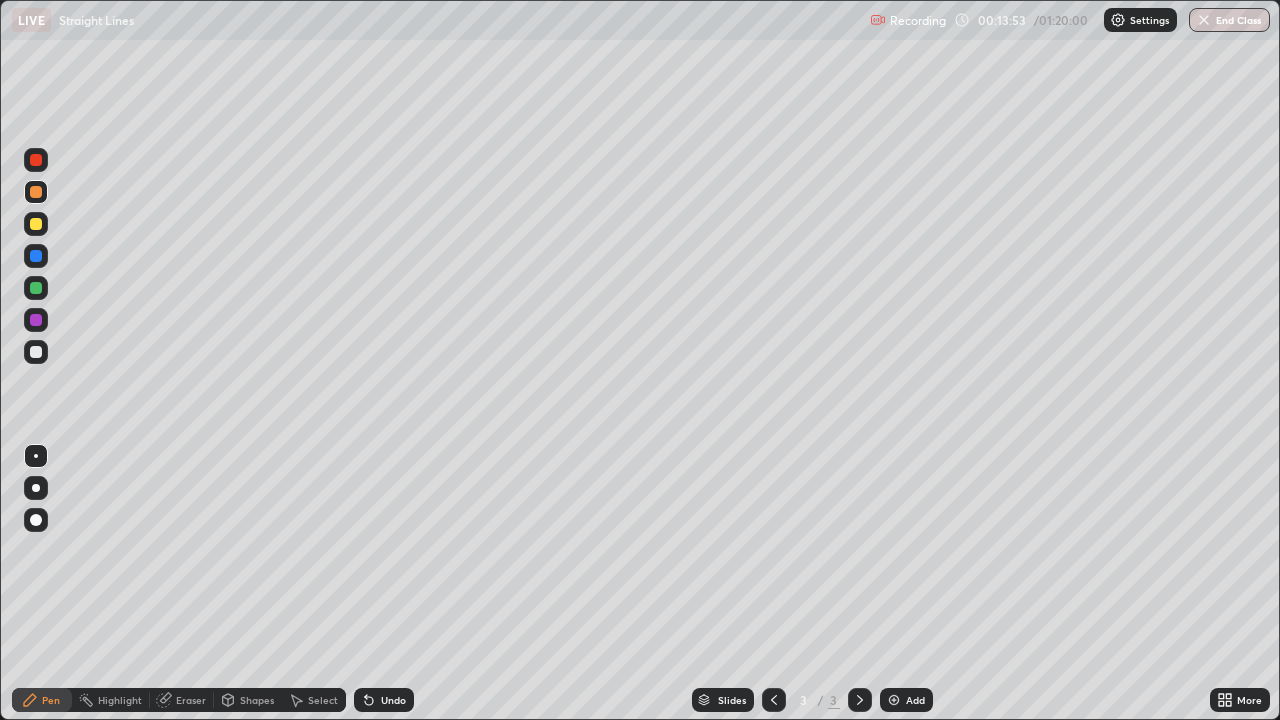 click on "Add" at bounding box center (906, 700) 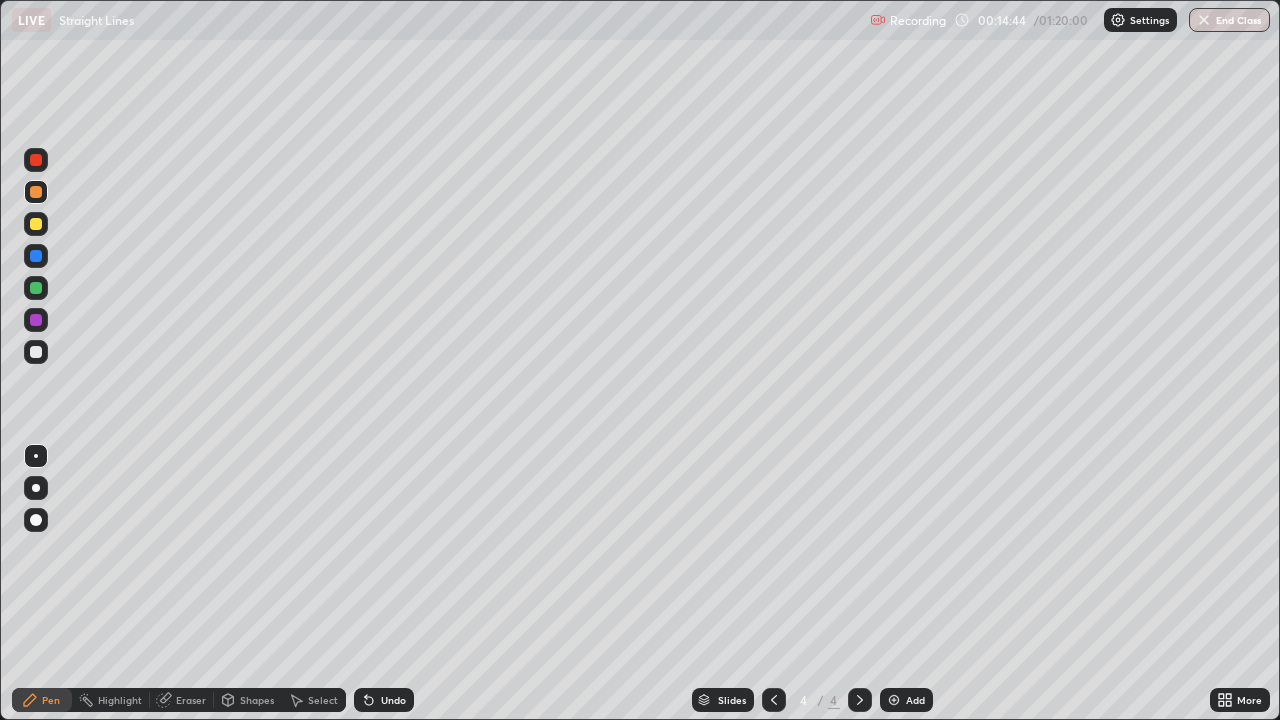 click at bounding box center [36, 224] 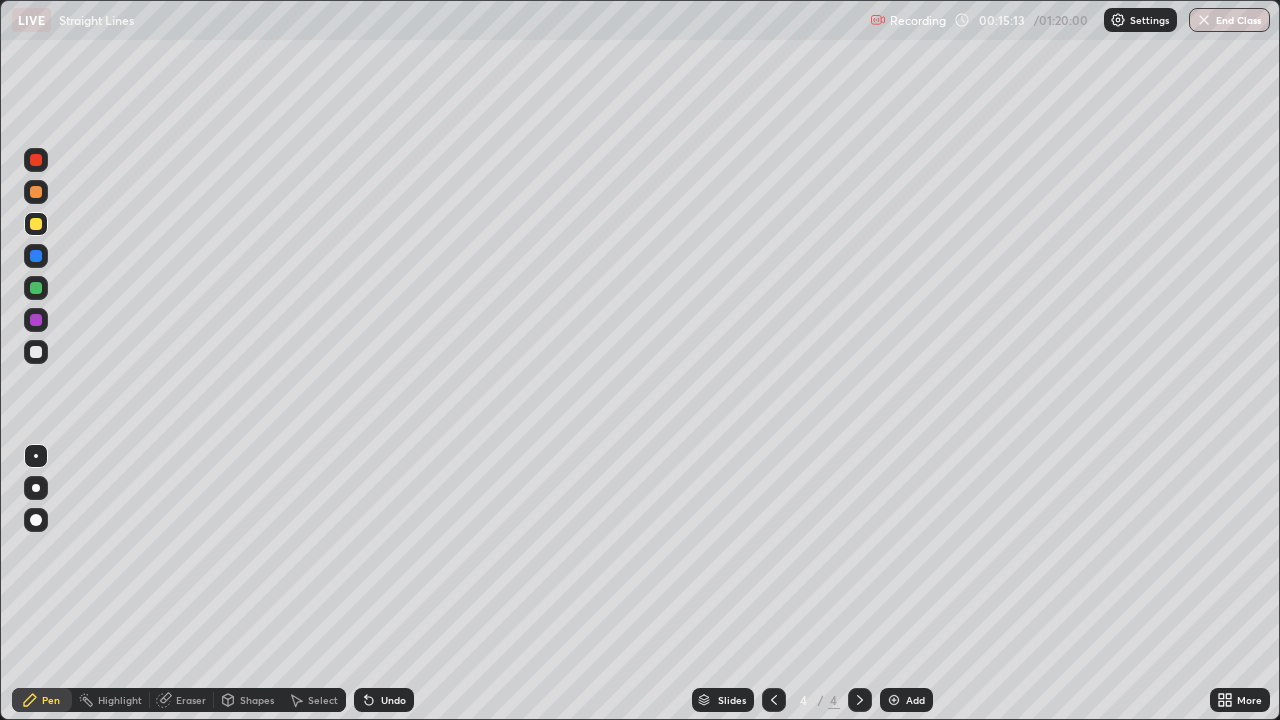 click at bounding box center [36, 192] 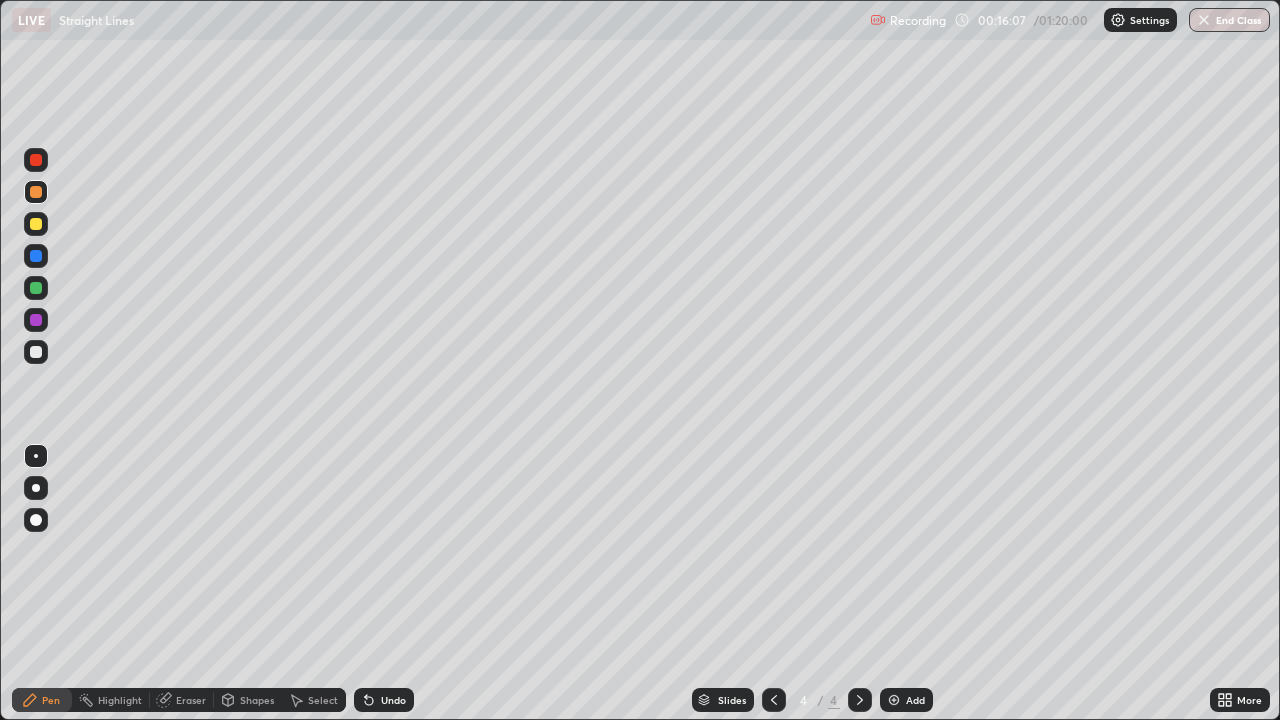 click at bounding box center (36, 224) 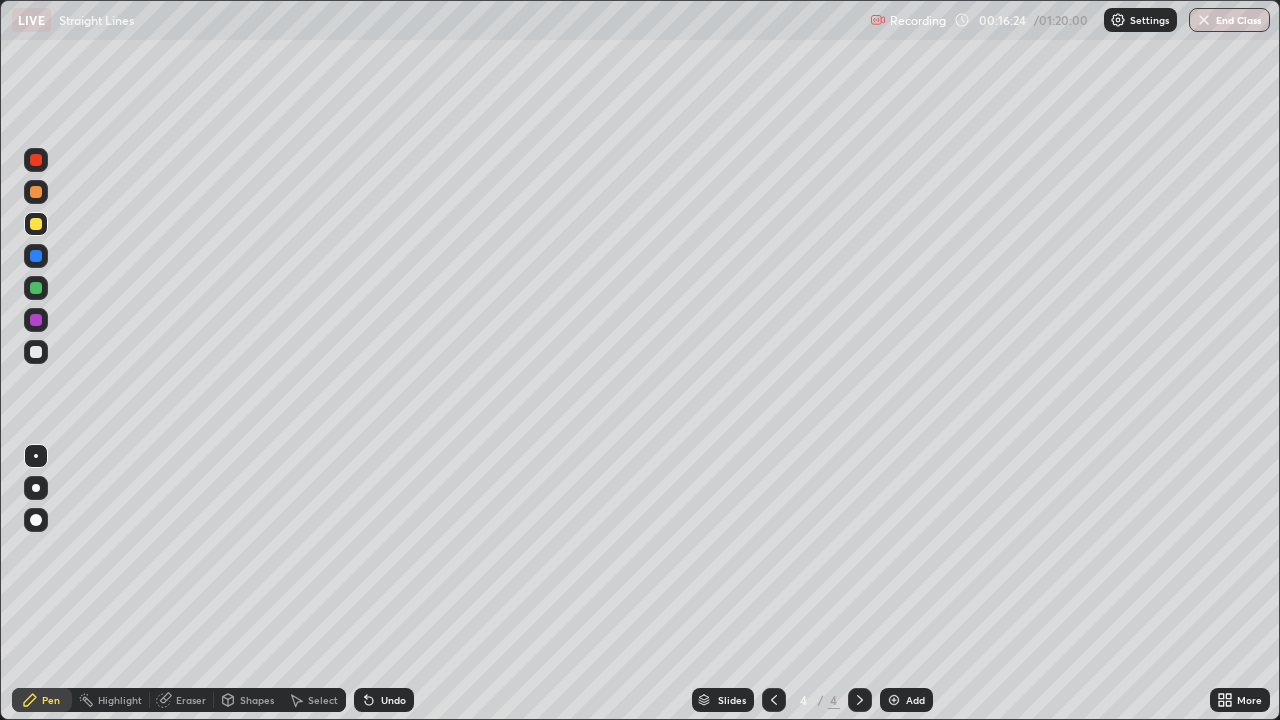 click on "Undo" at bounding box center [393, 700] 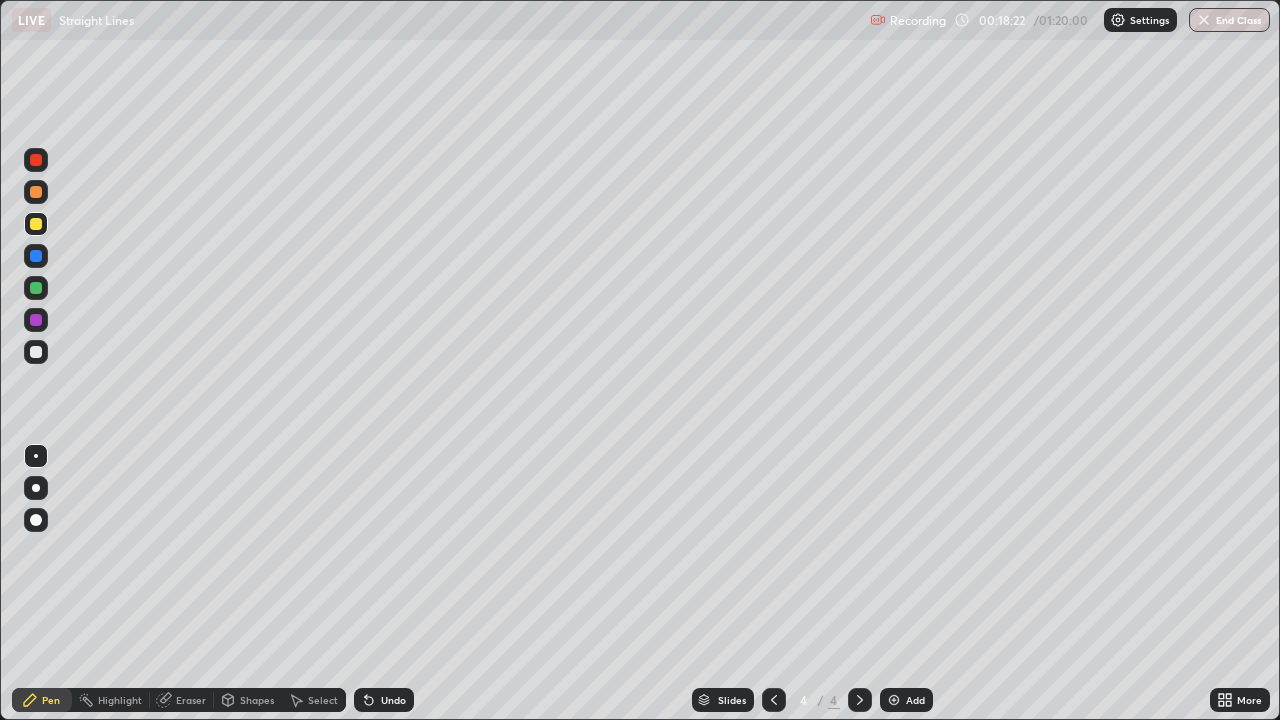 click at bounding box center (36, 192) 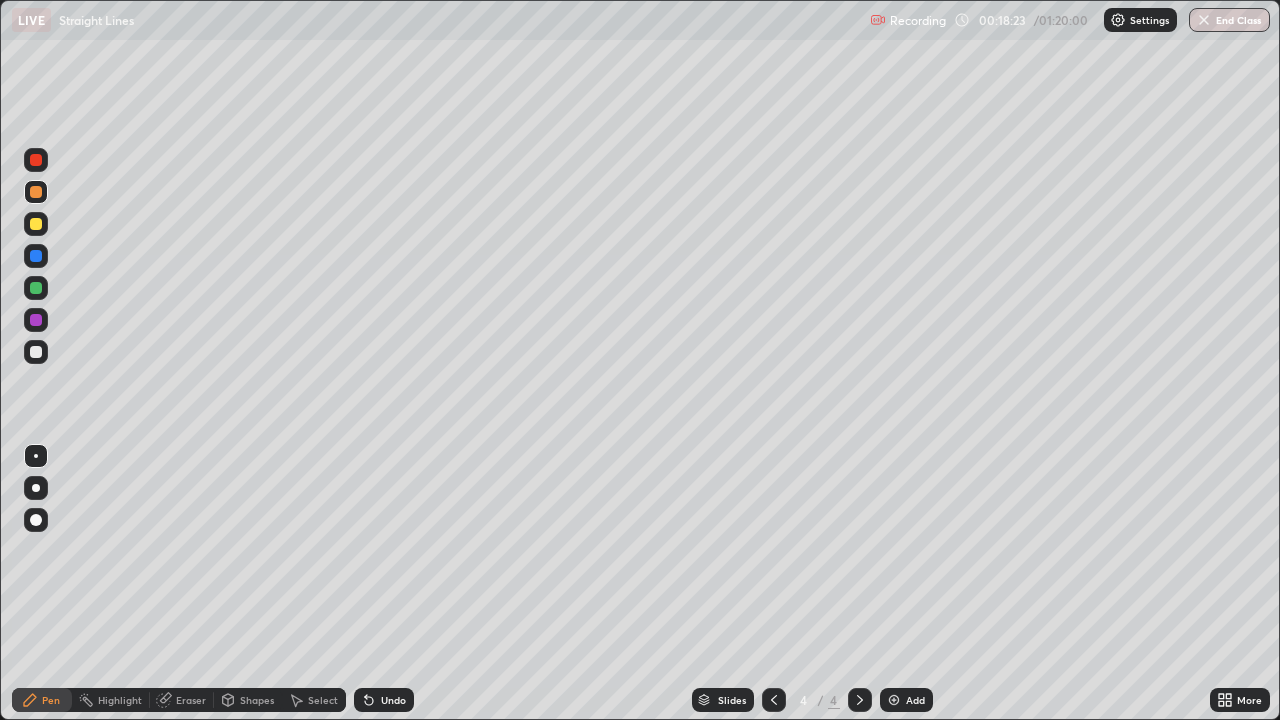 click at bounding box center (36, 224) 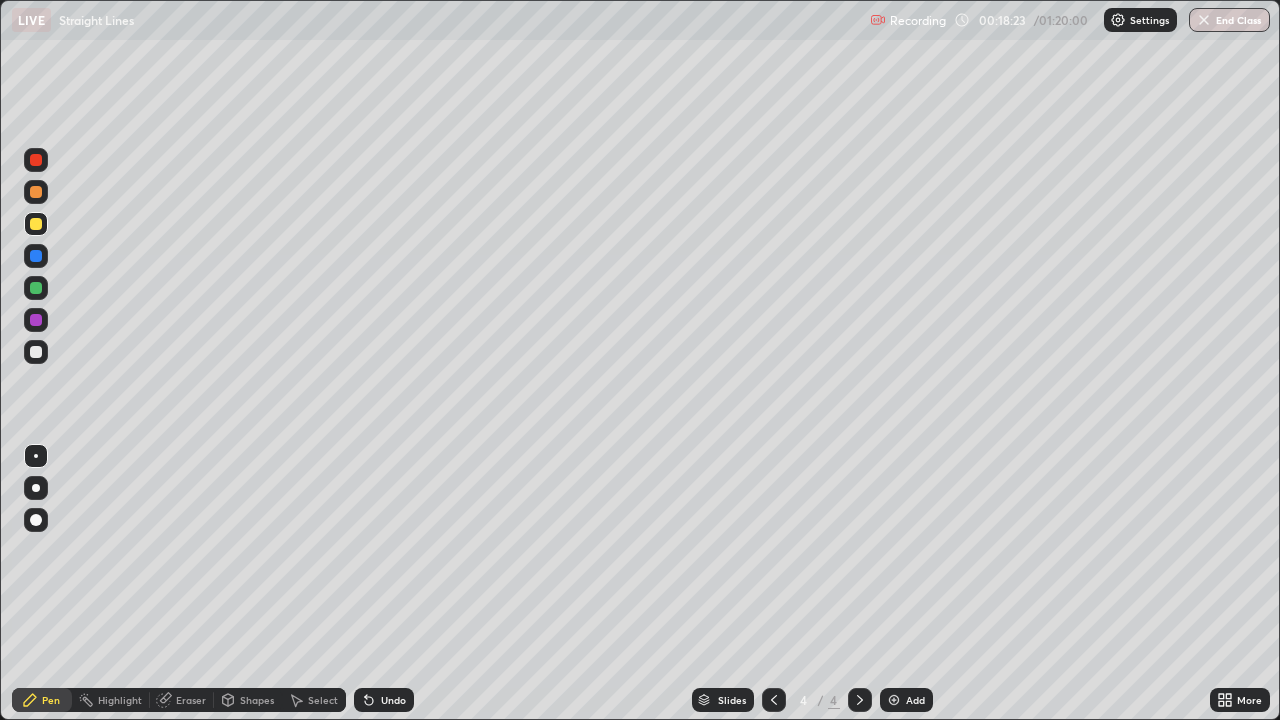 click at bounding box center (36, 224) 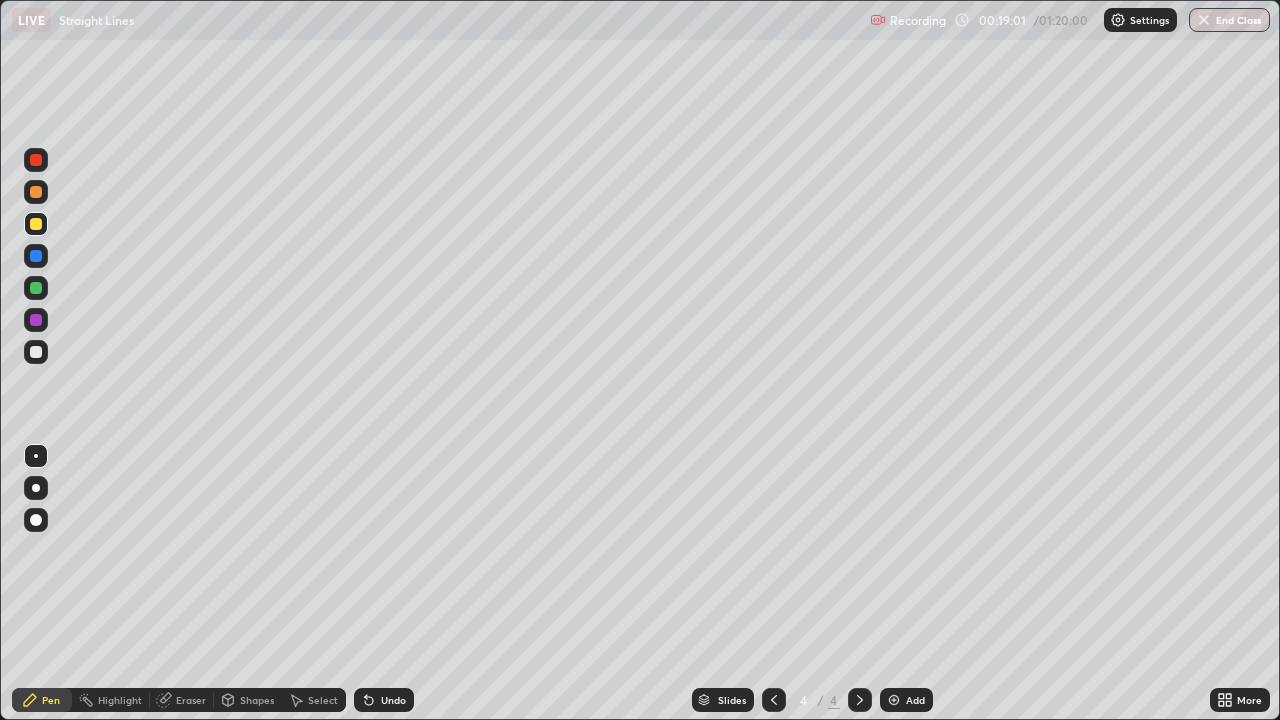click at bounding box center (36, 288) 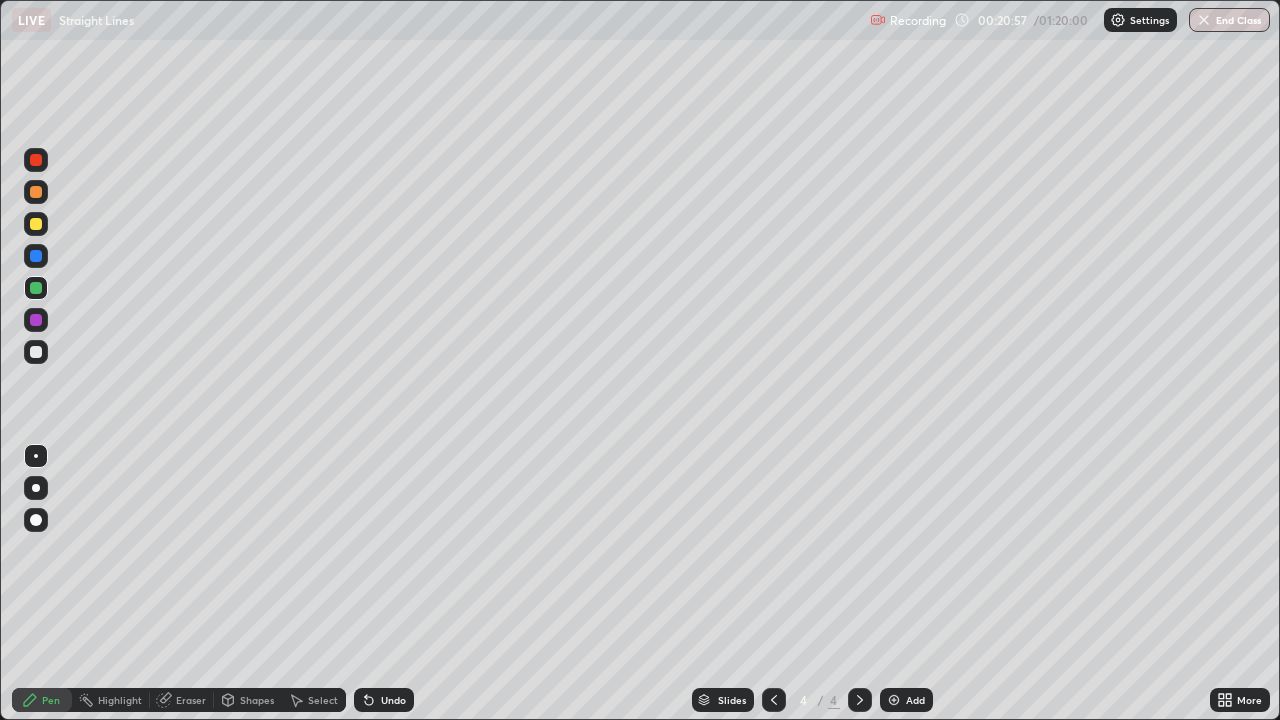 click on "Add" at bounding box center (915, 700) 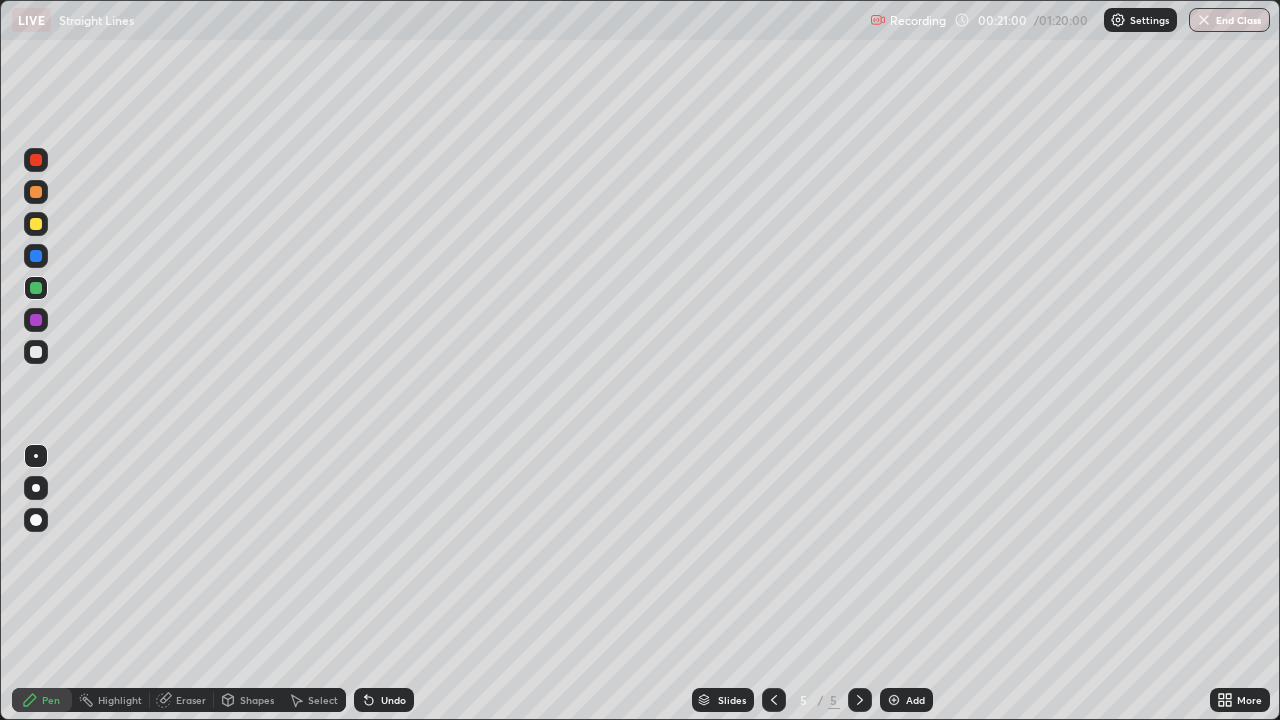 click at bounding box center (36, 352) 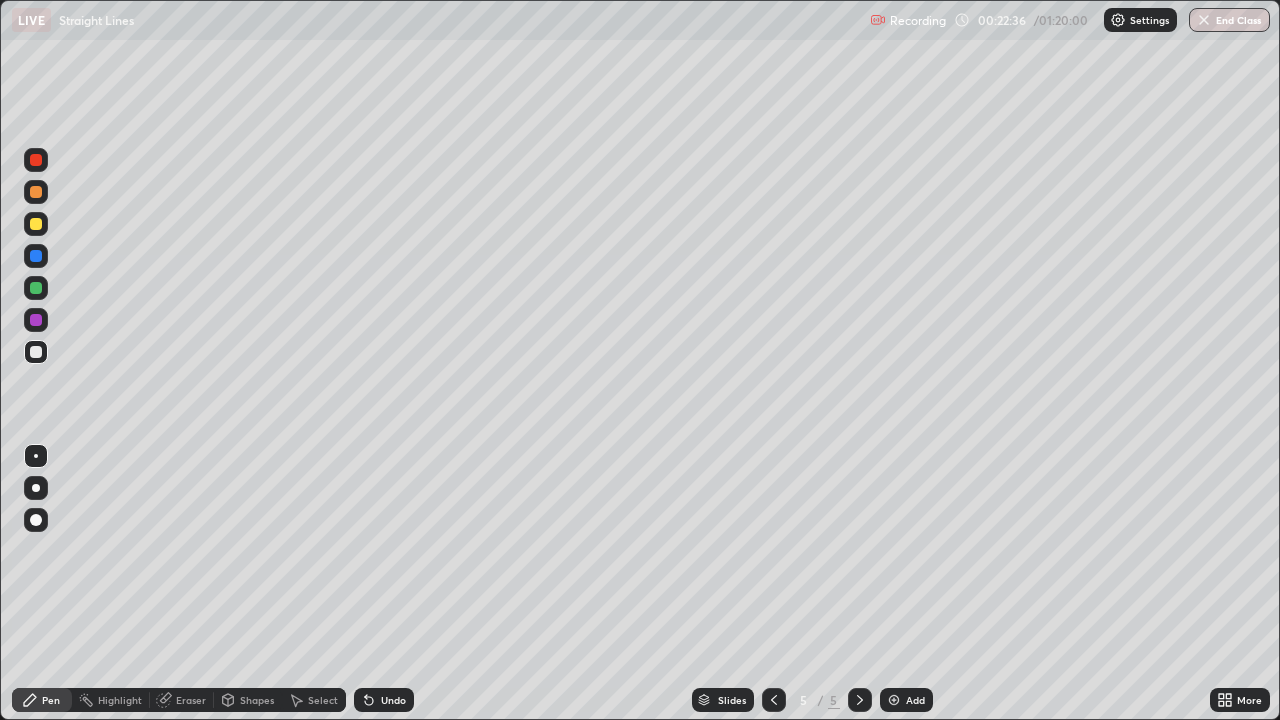 click at bounding box center [36, 224] 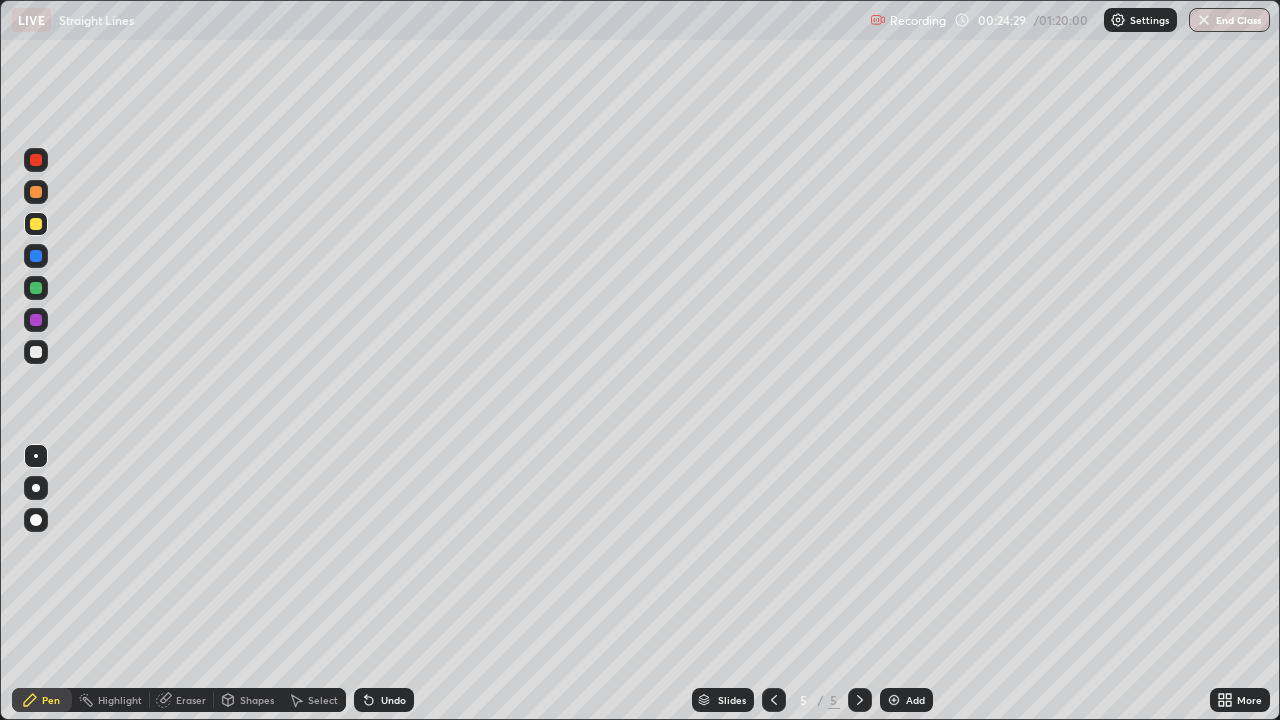 click on "Undo" at bounding box center (393, 700) 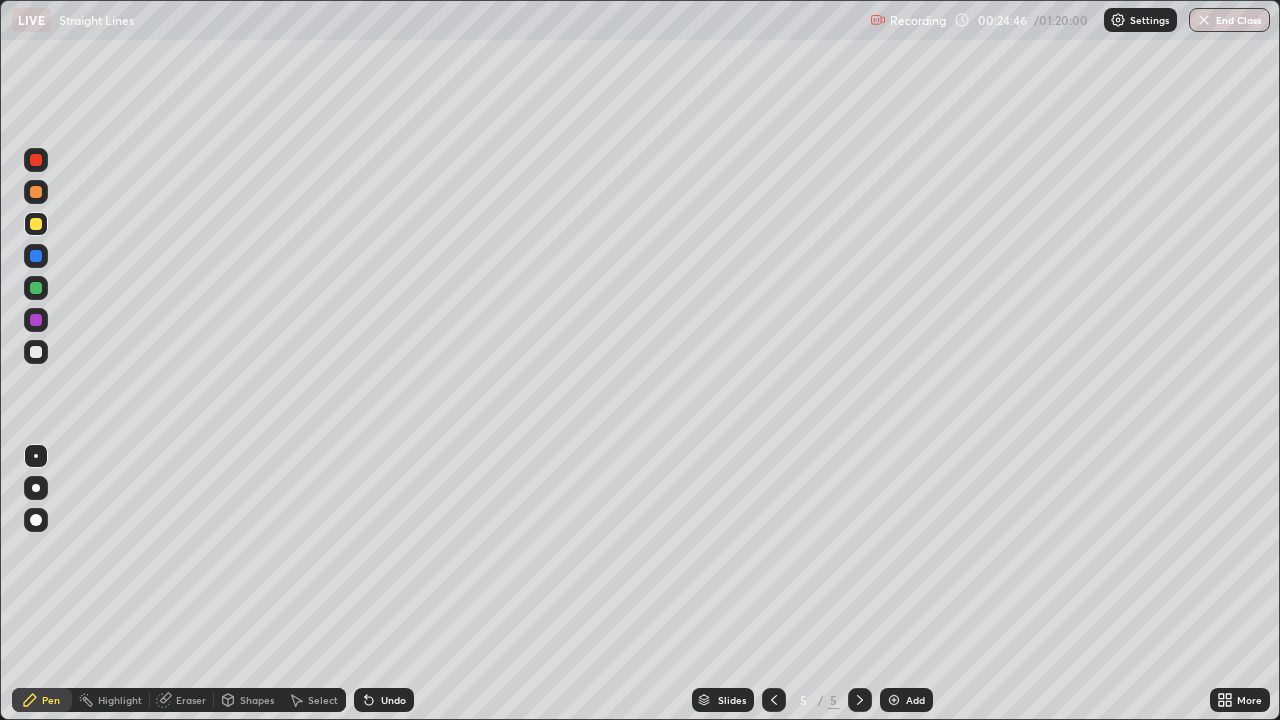 click at bounding box center (36, 352) 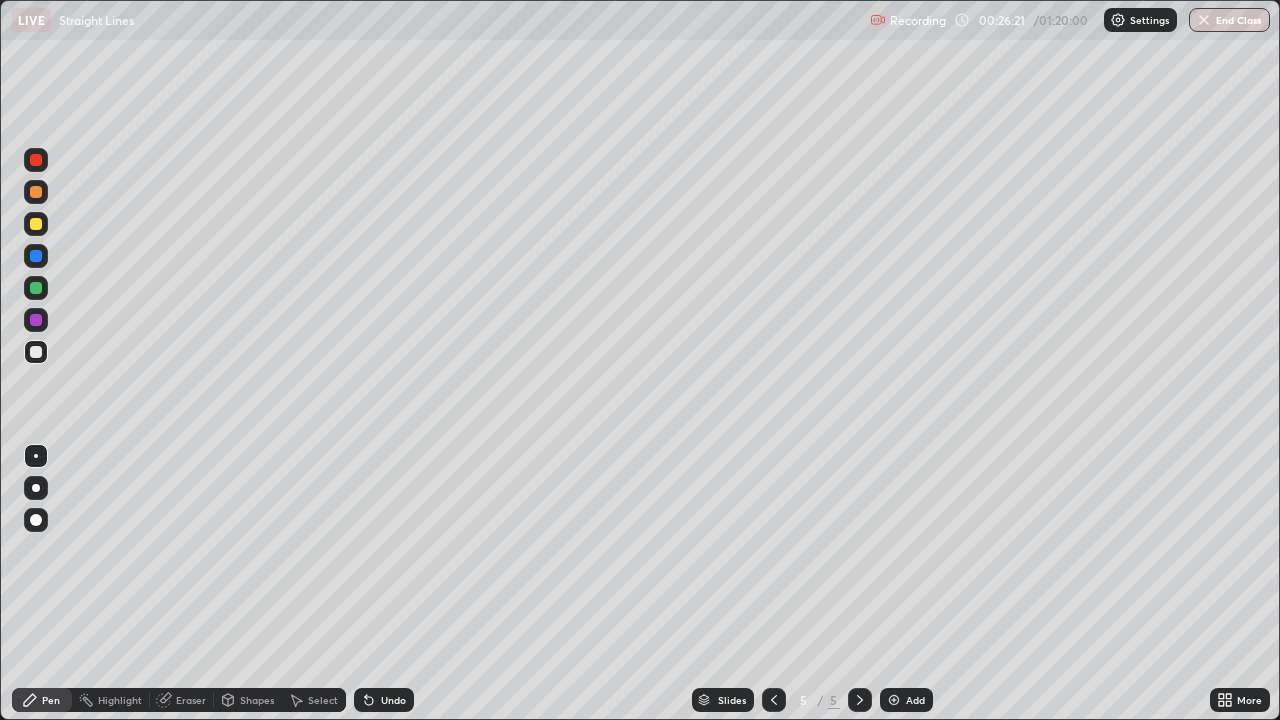 click at bounding box center (36, 288) 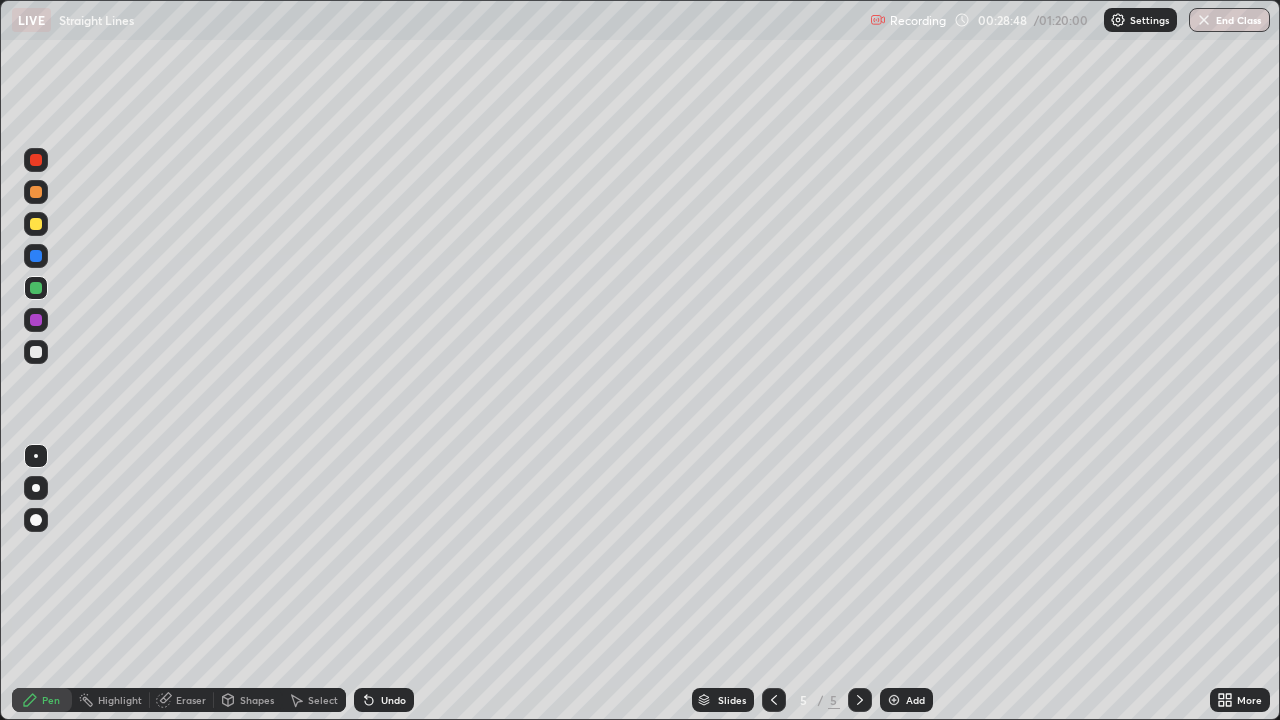 click on "Add" at bounding box center [915, 700] 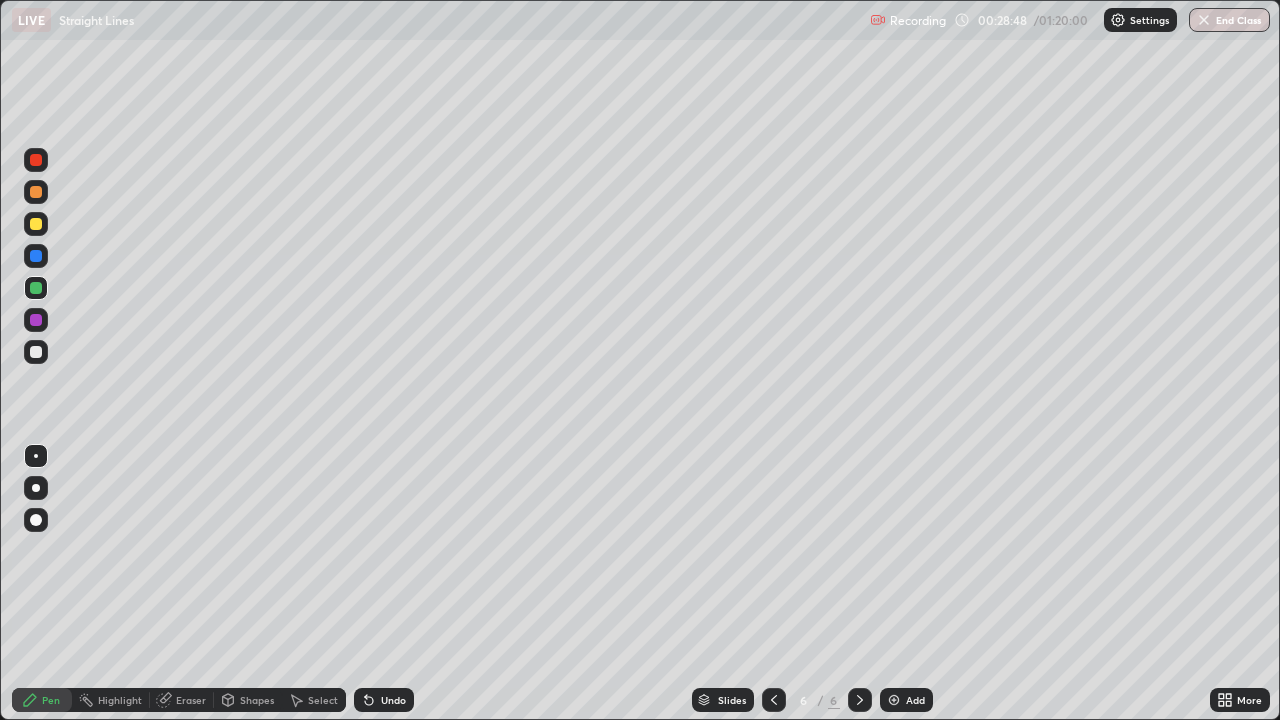 click at bounding box center (894, 700) 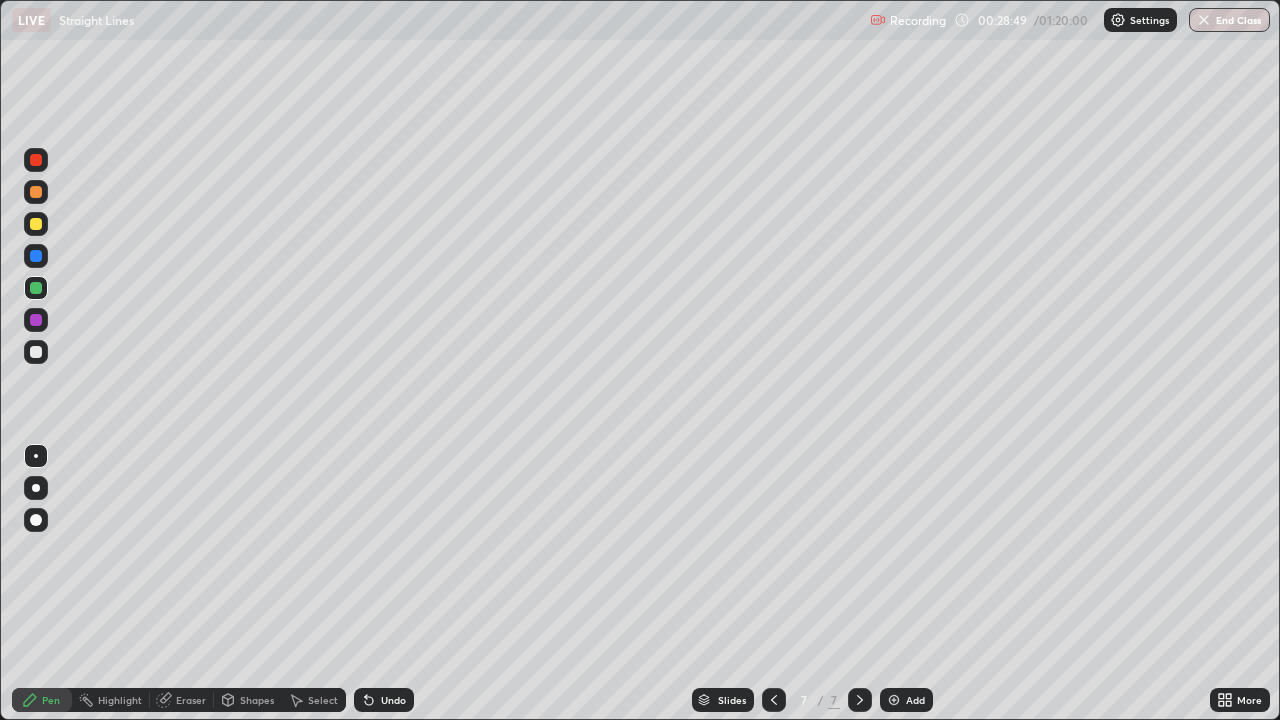 click 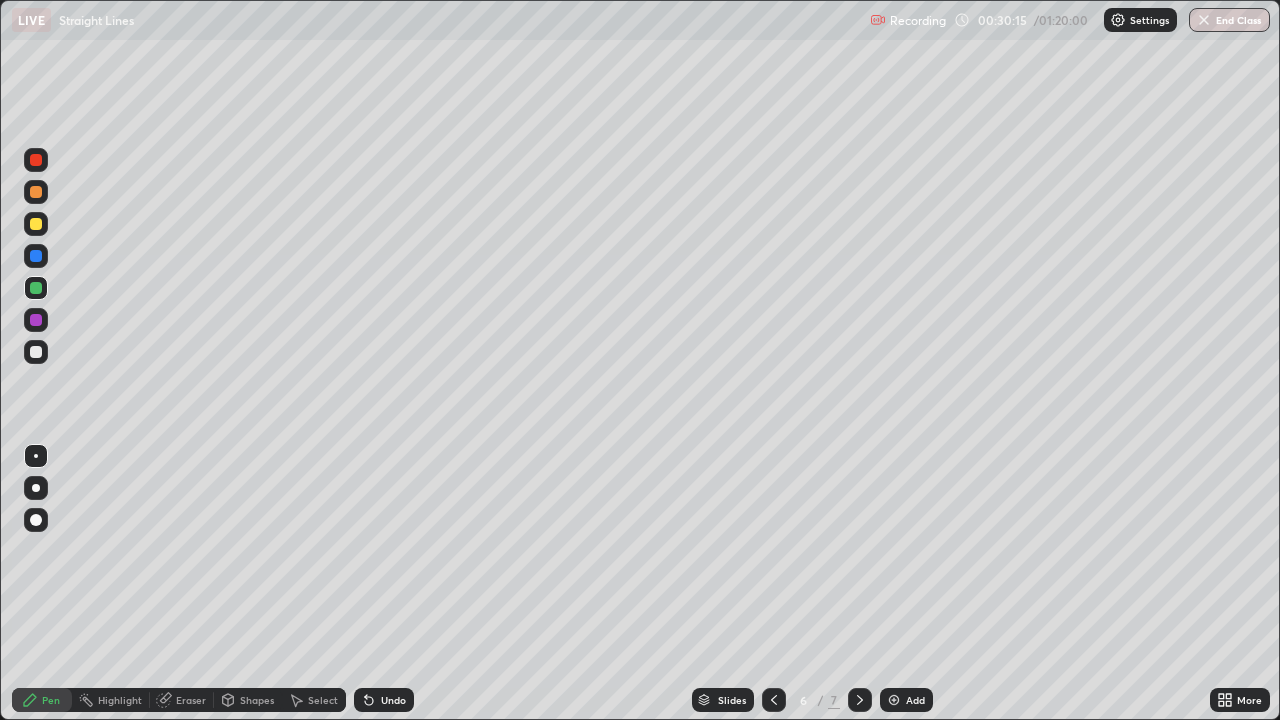 click at bounding box center [36, 192] 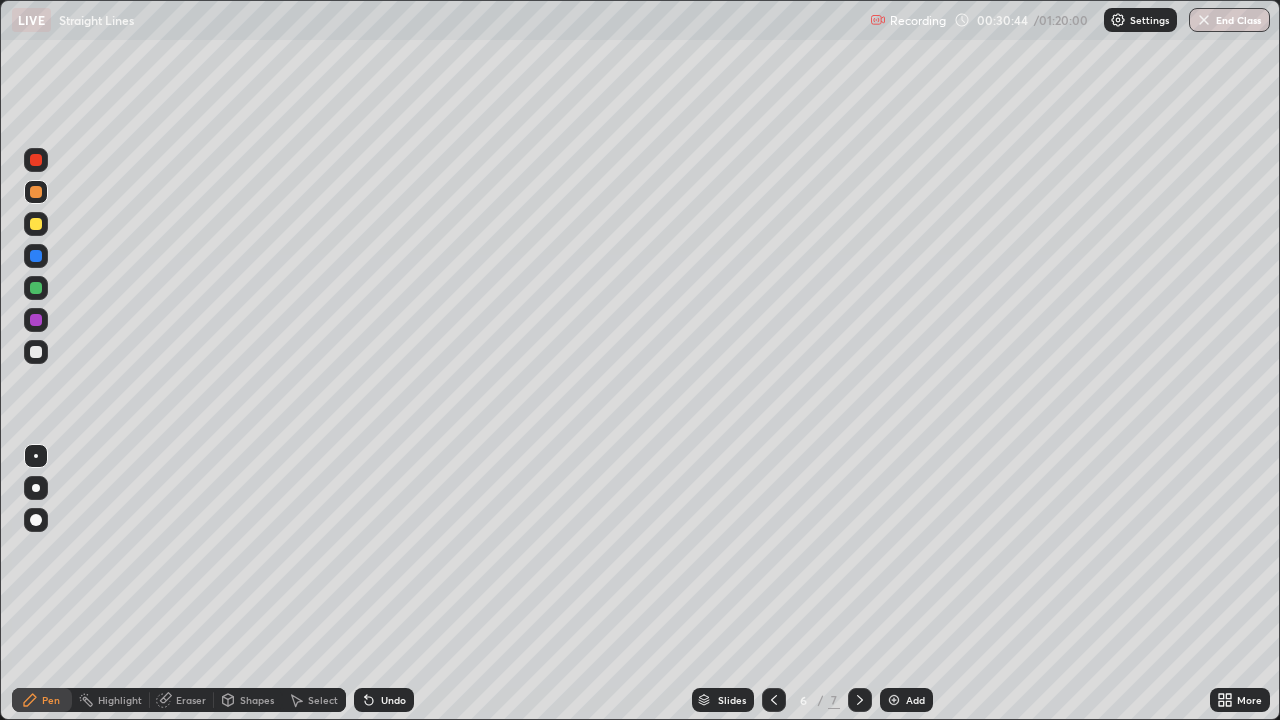 click on "Eraser" at bounding box center (191, 700) 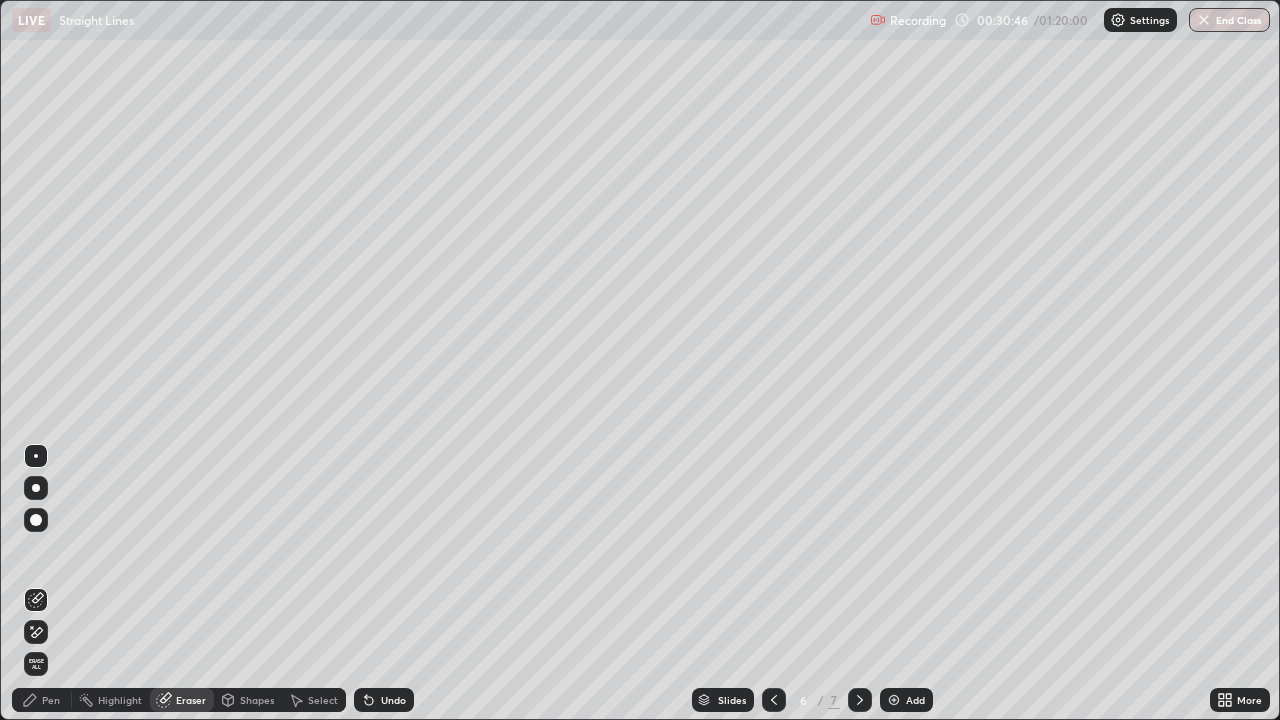 click on "Pen" at bounding box center [42, 700] 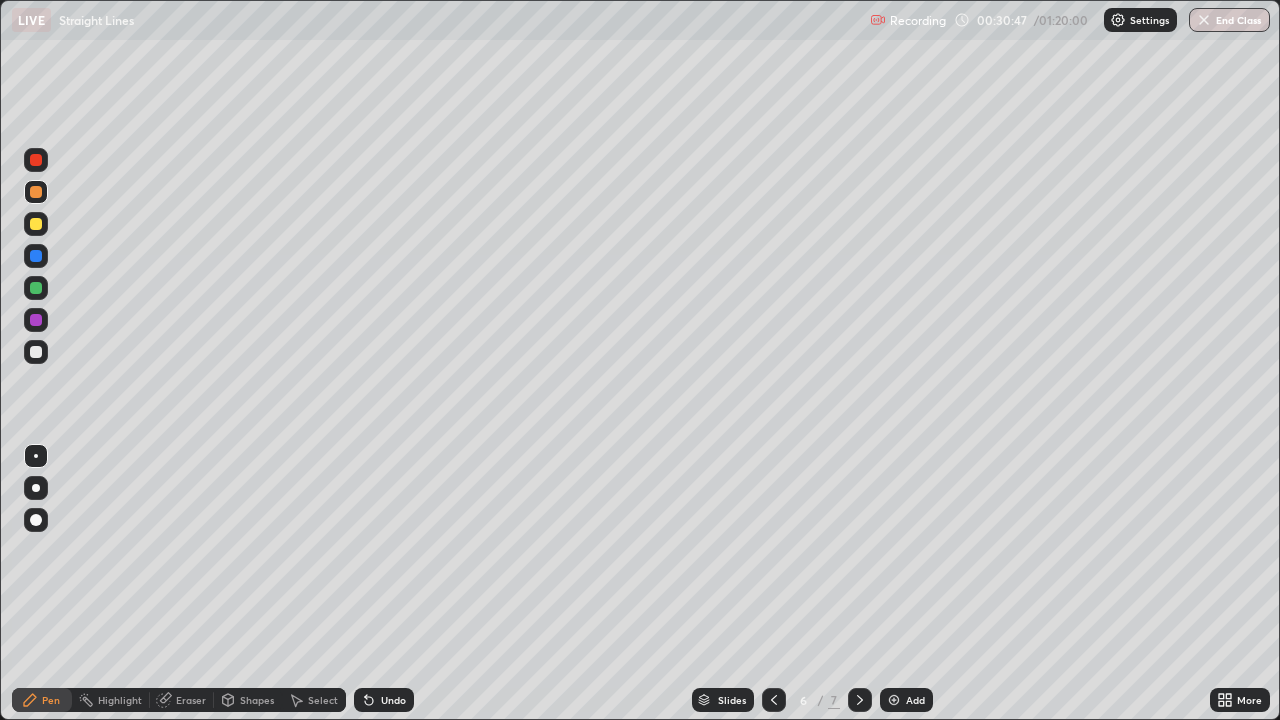 click at bounding box center (36, 224) 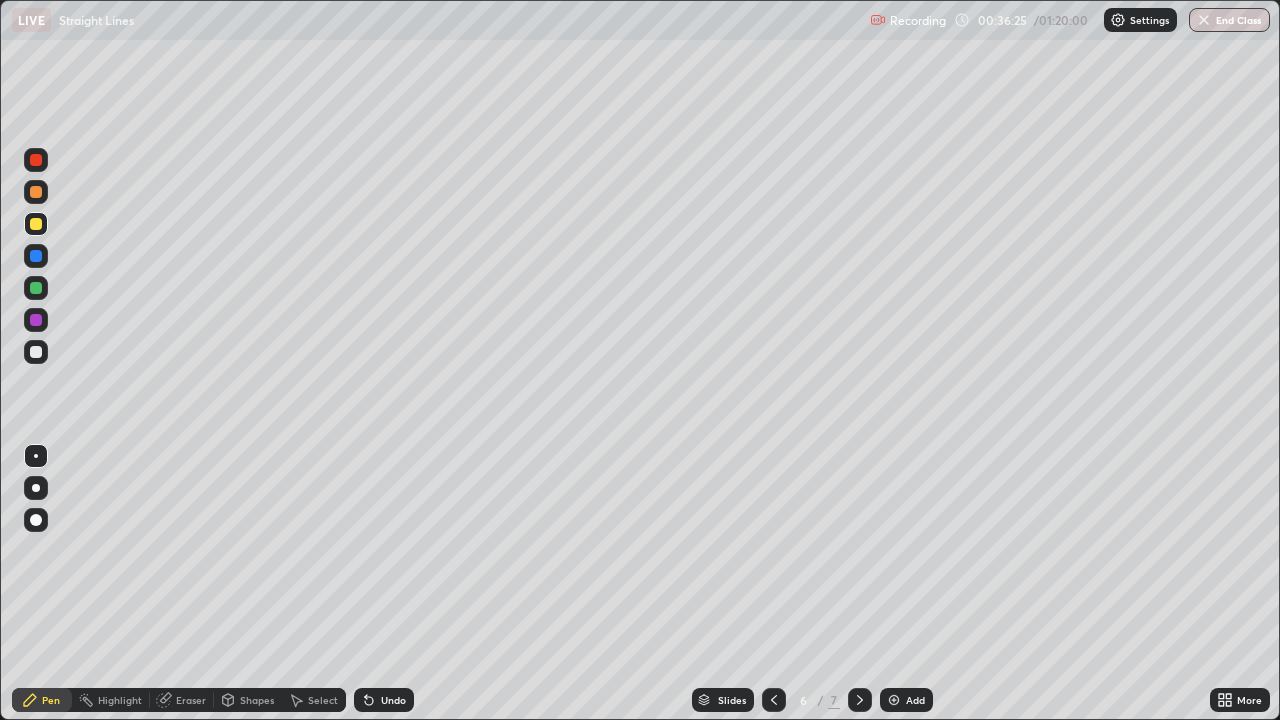 click at bounding box center (36, 288) 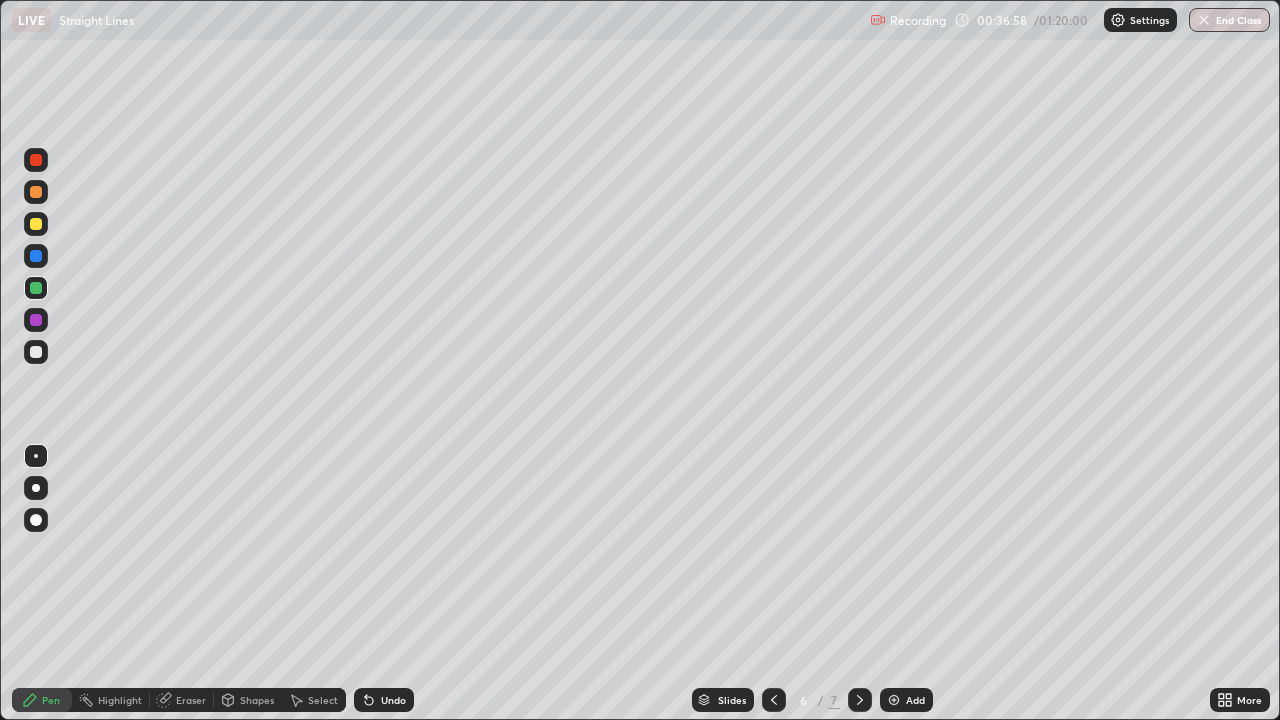 click at bounding box center (36, 224) 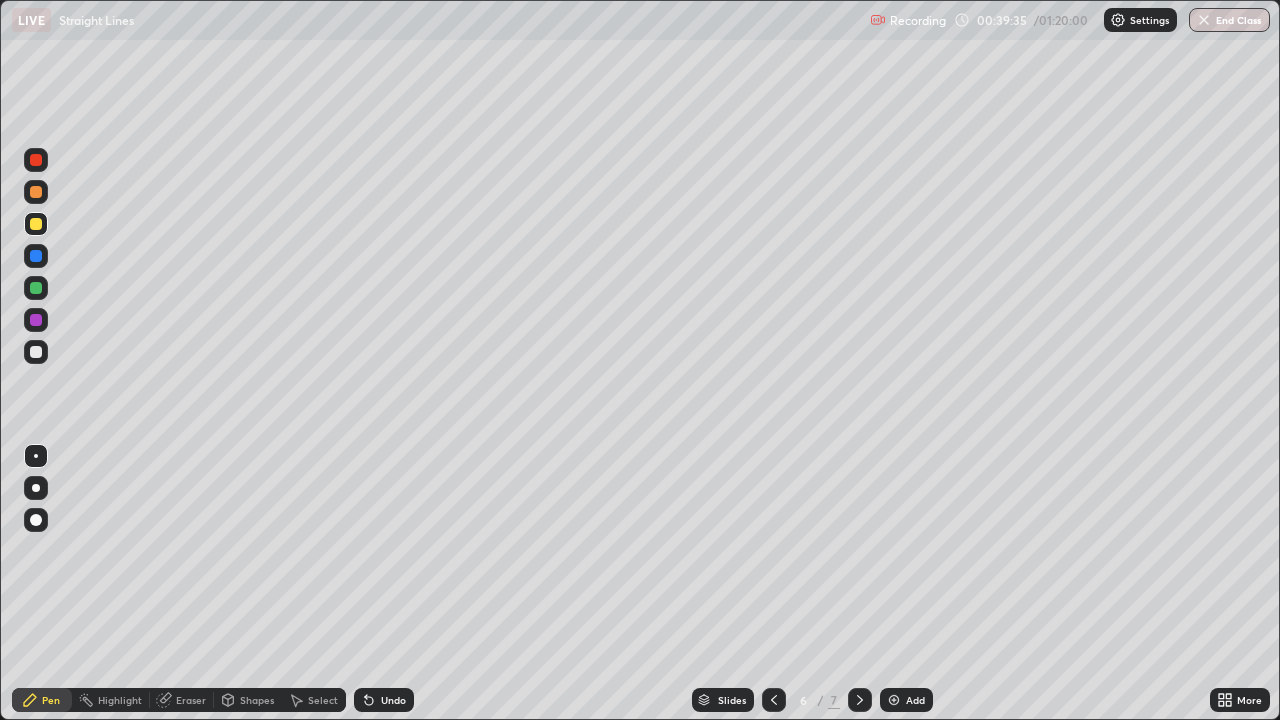click 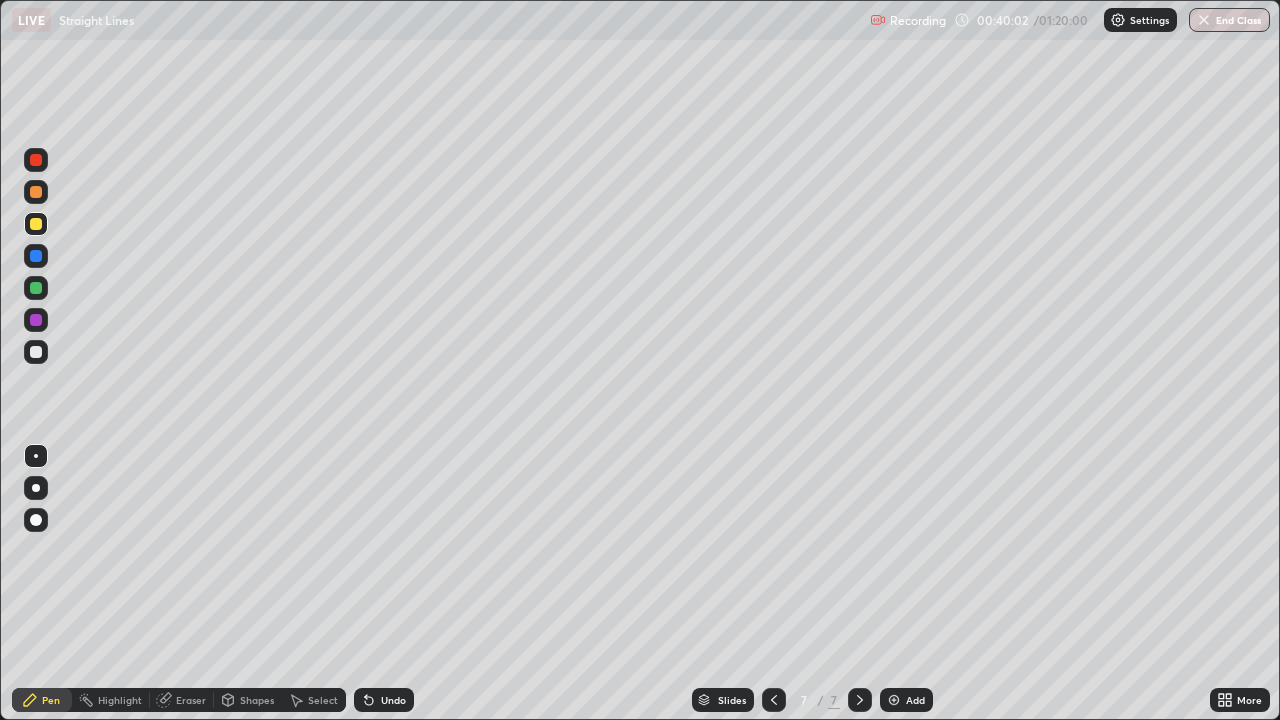 click at bounding box center (774, 700) 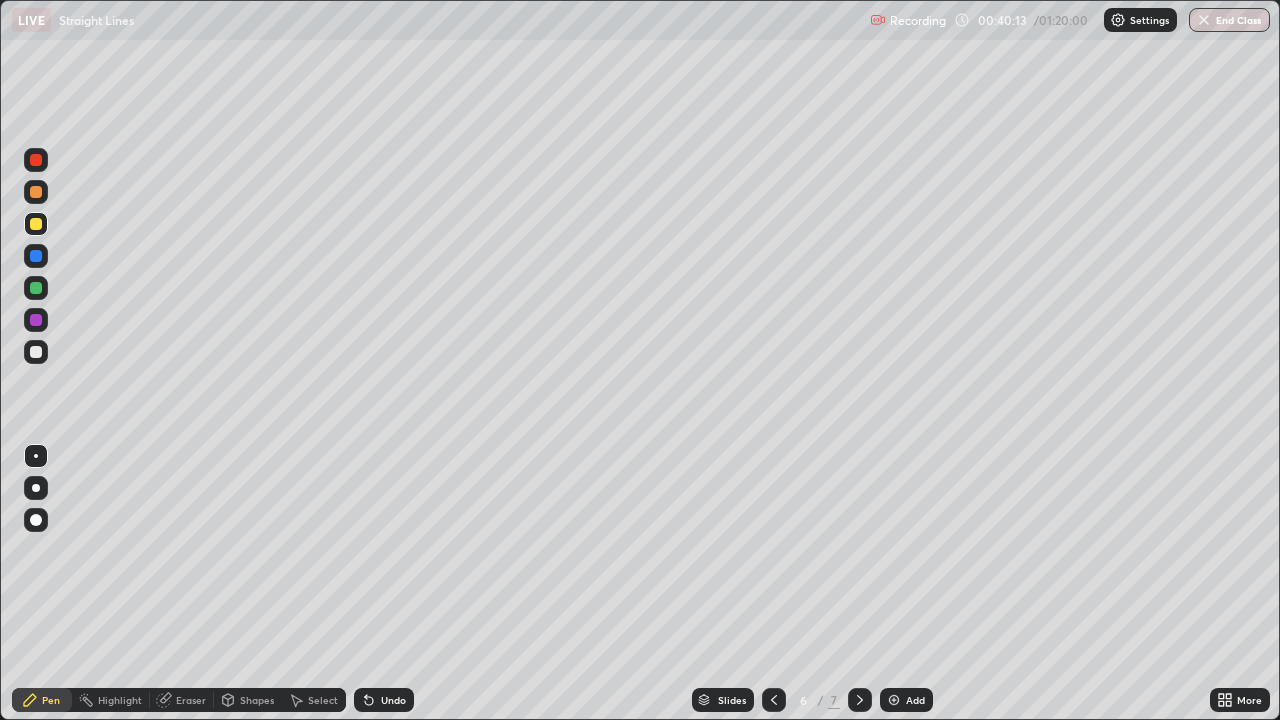 click at bounding box center (860, 700) 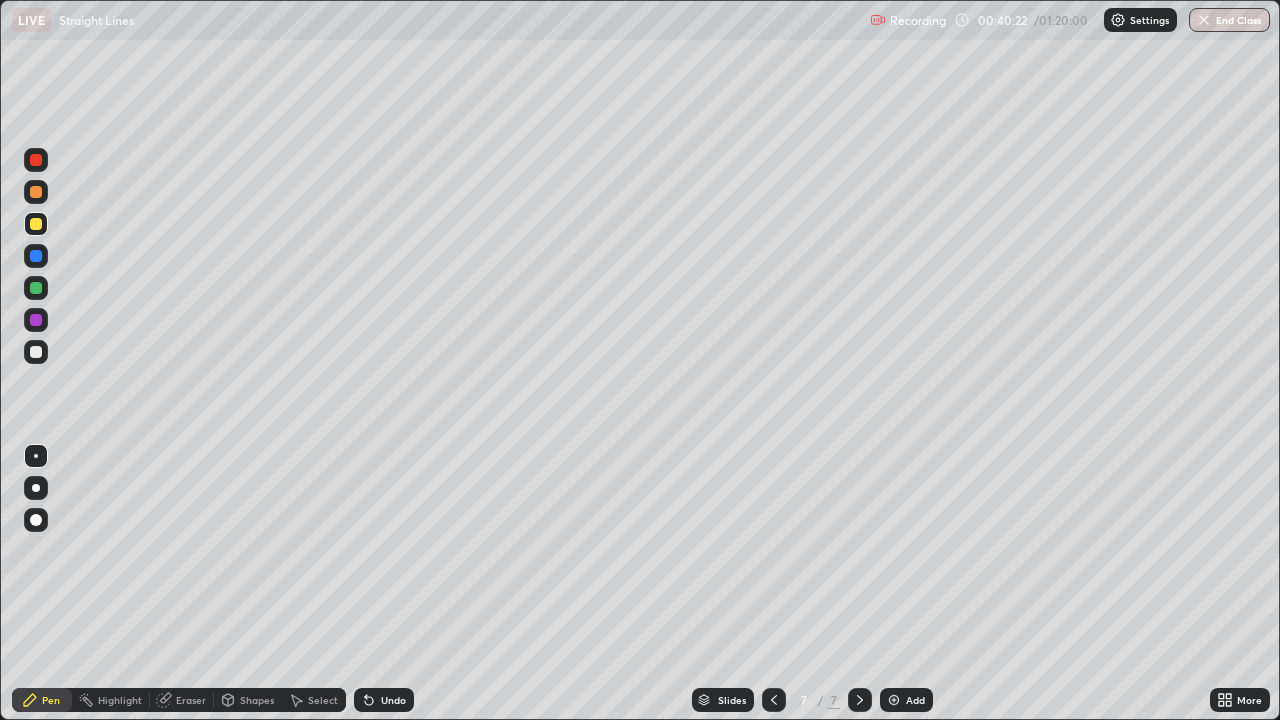 click at bounding box center [774, 700] 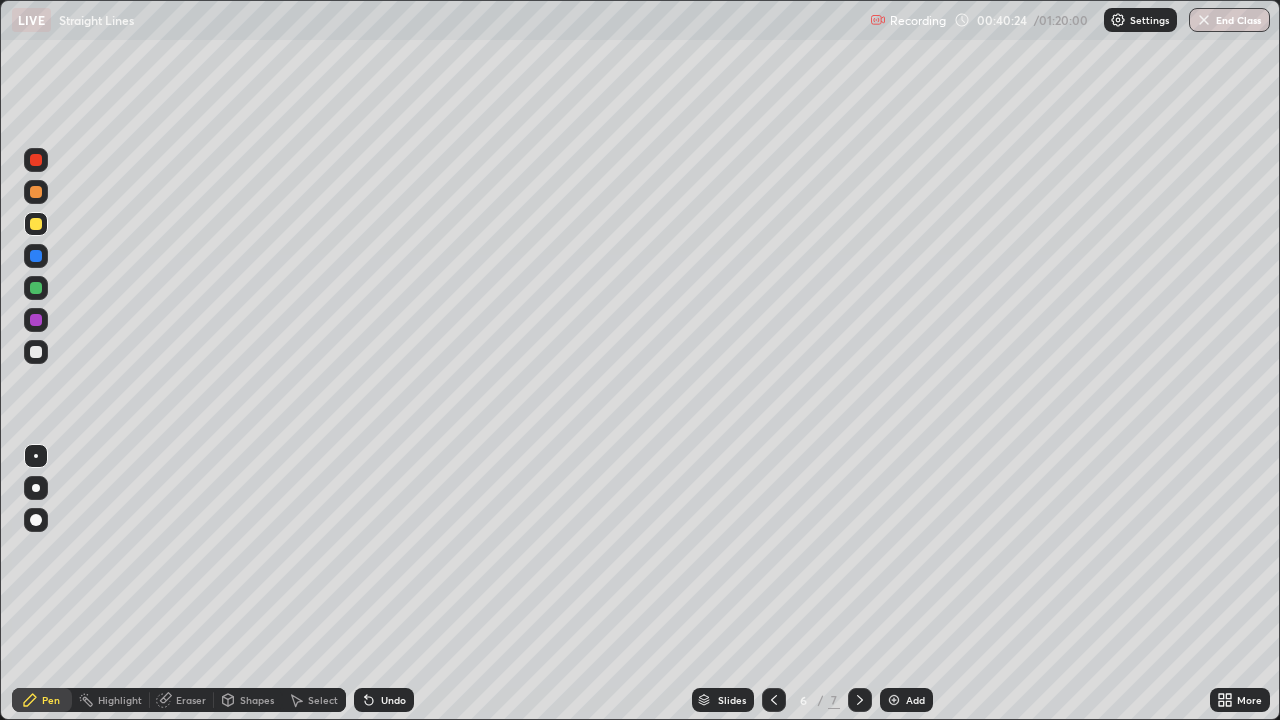 click at bounding box center (860, 700) 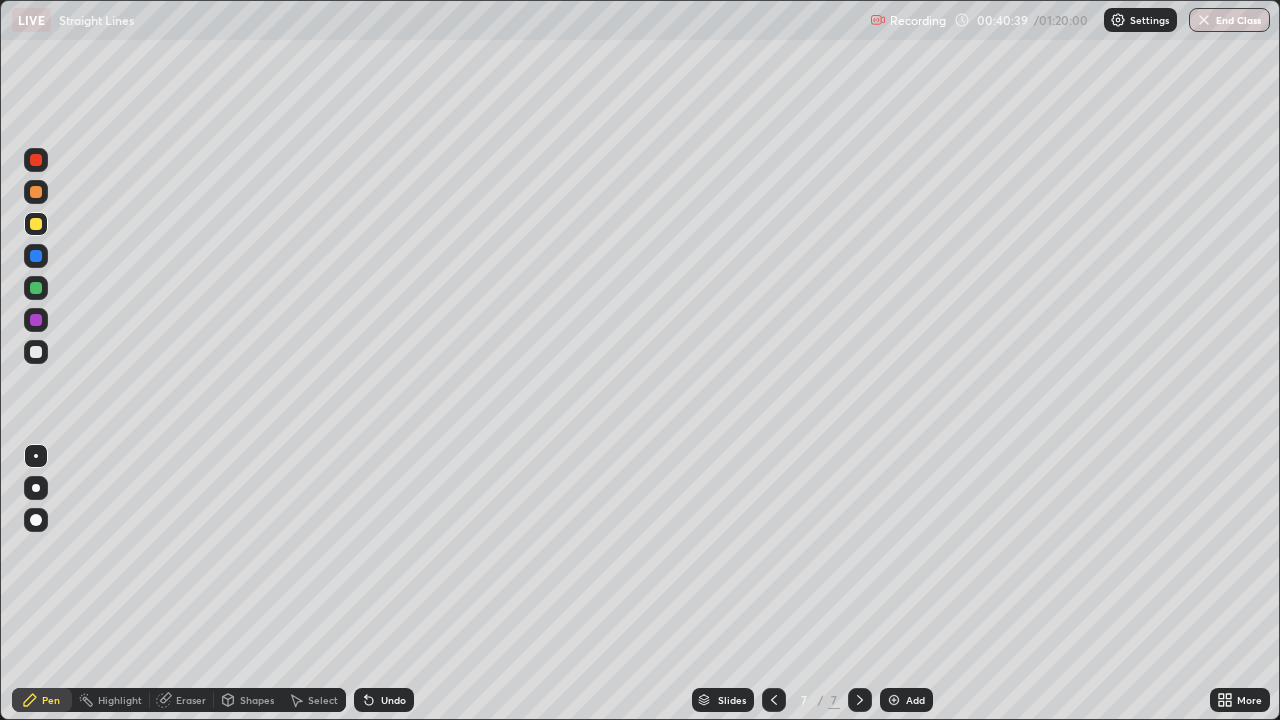 click on "Eraser" at bounding box center (191, 700) 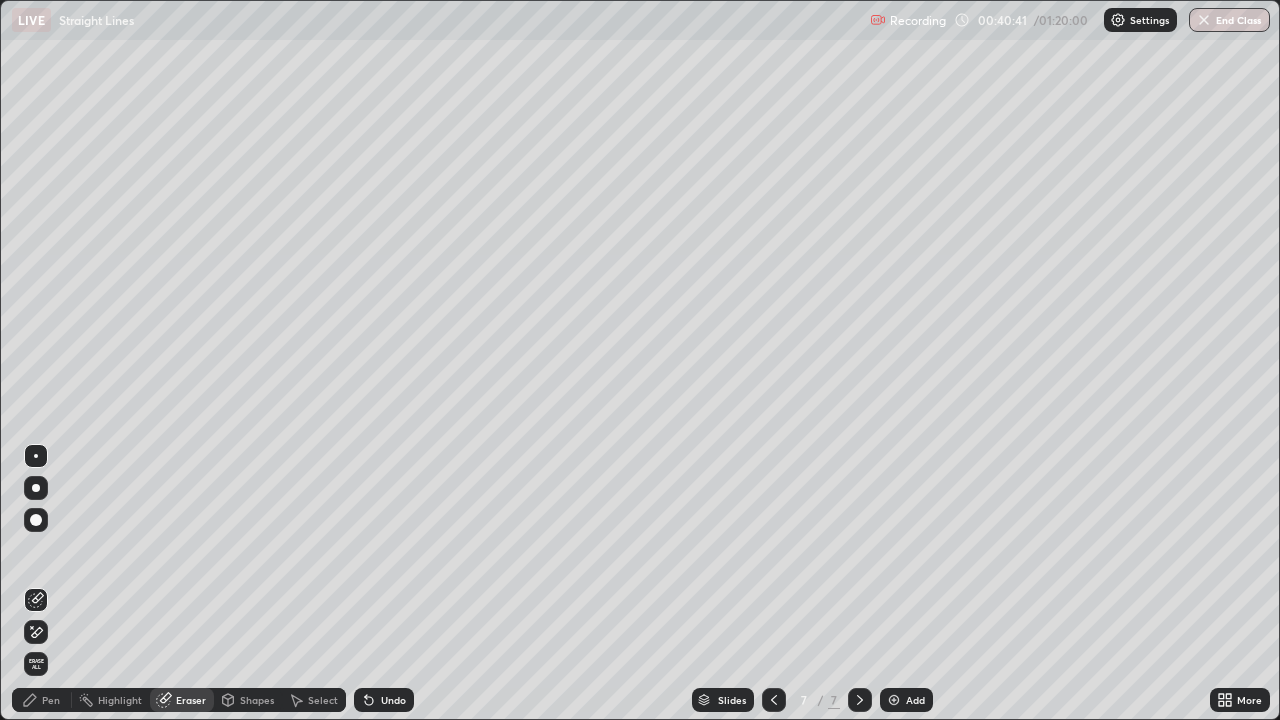 click on "Pen" at bounding box center (51, 700) 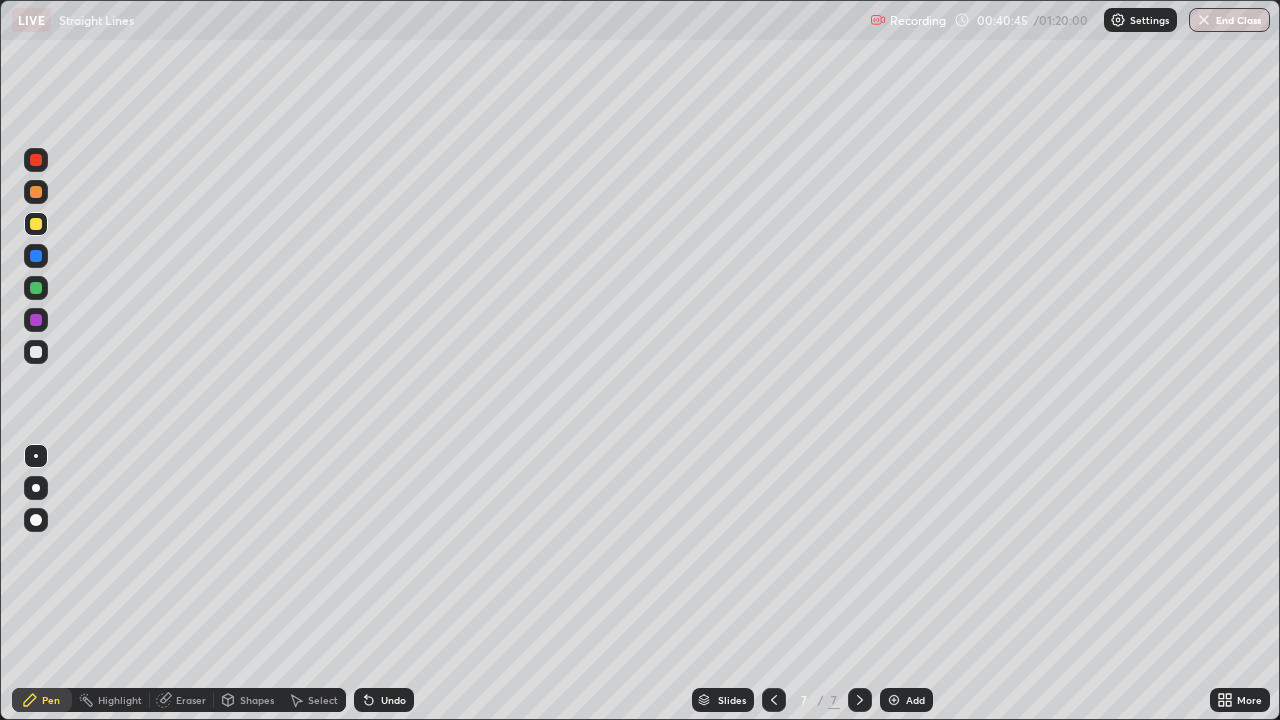 click at bounding box center [36, 192] 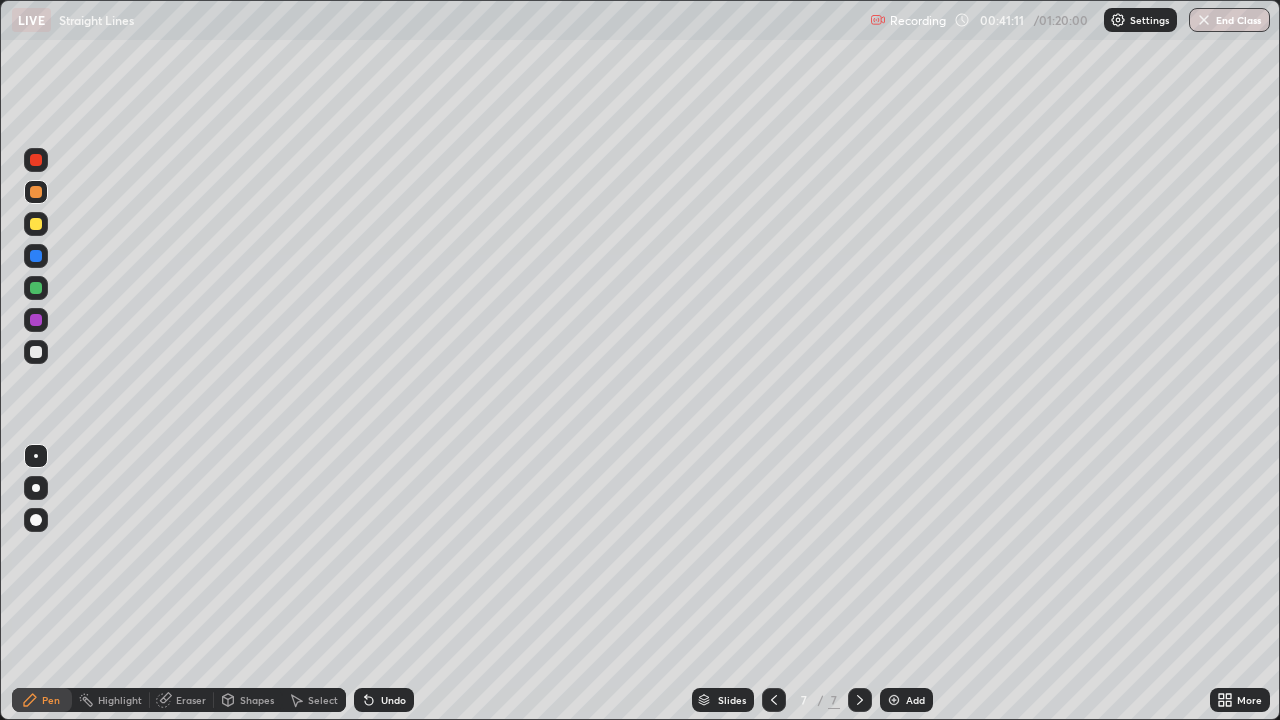 click at bounding box center [36, 352] 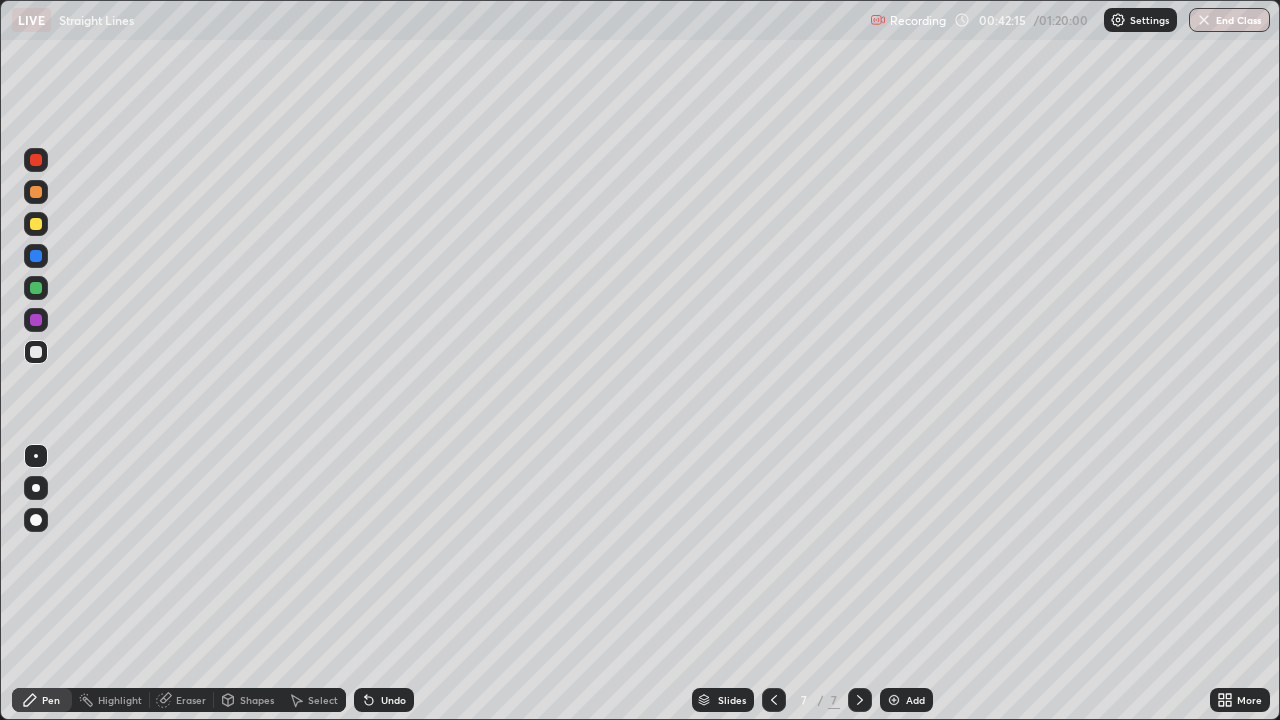 click on "Undo" at bounding box center (393, 700) 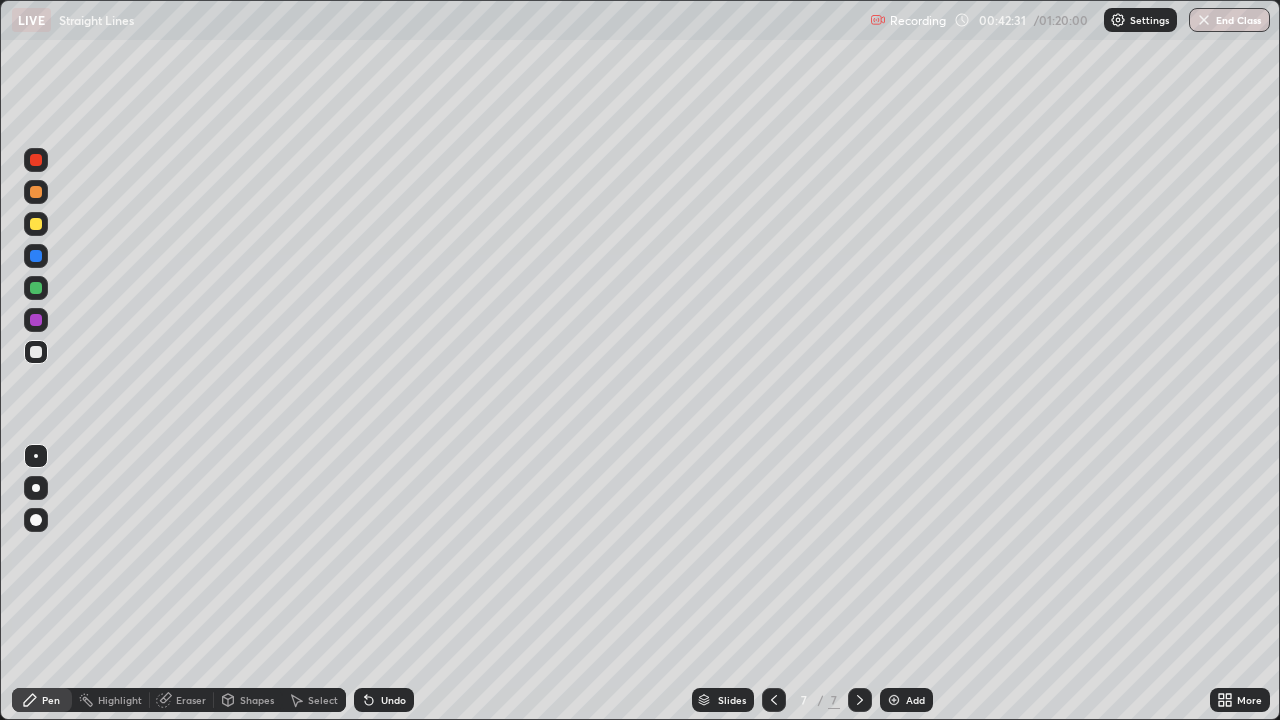 click 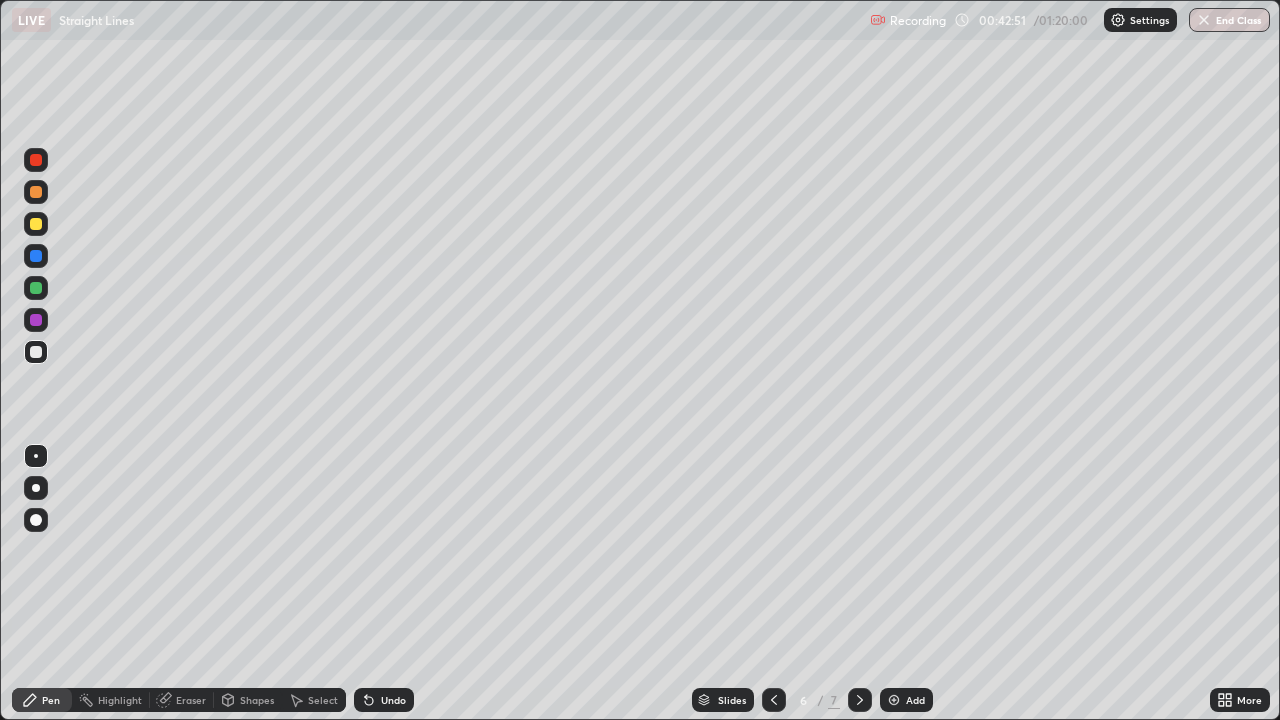 click 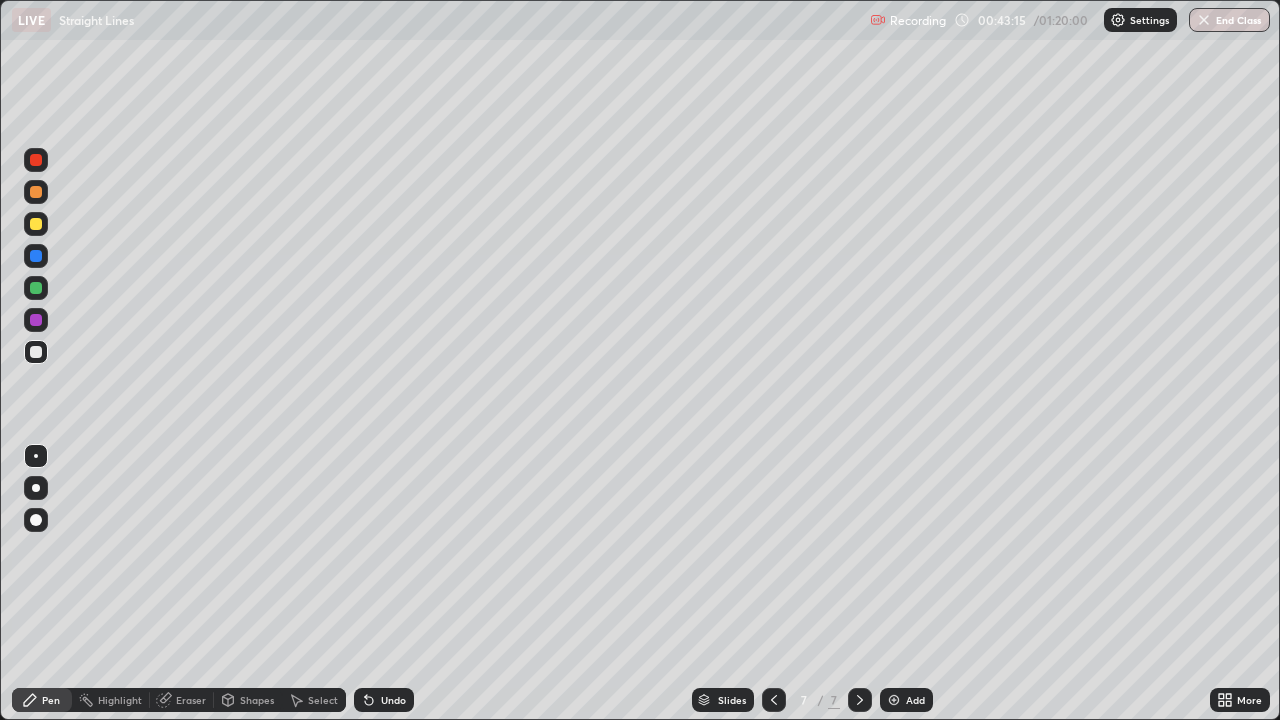 click 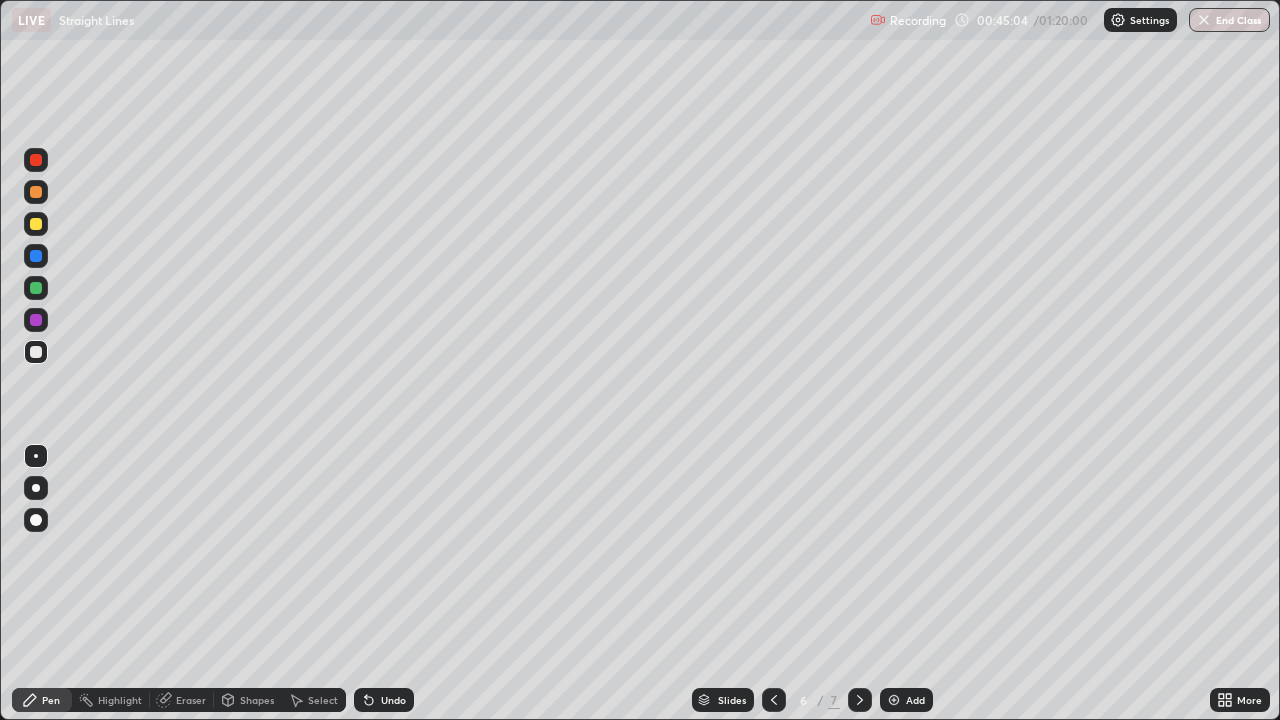 click at bounding box center [860, 700] 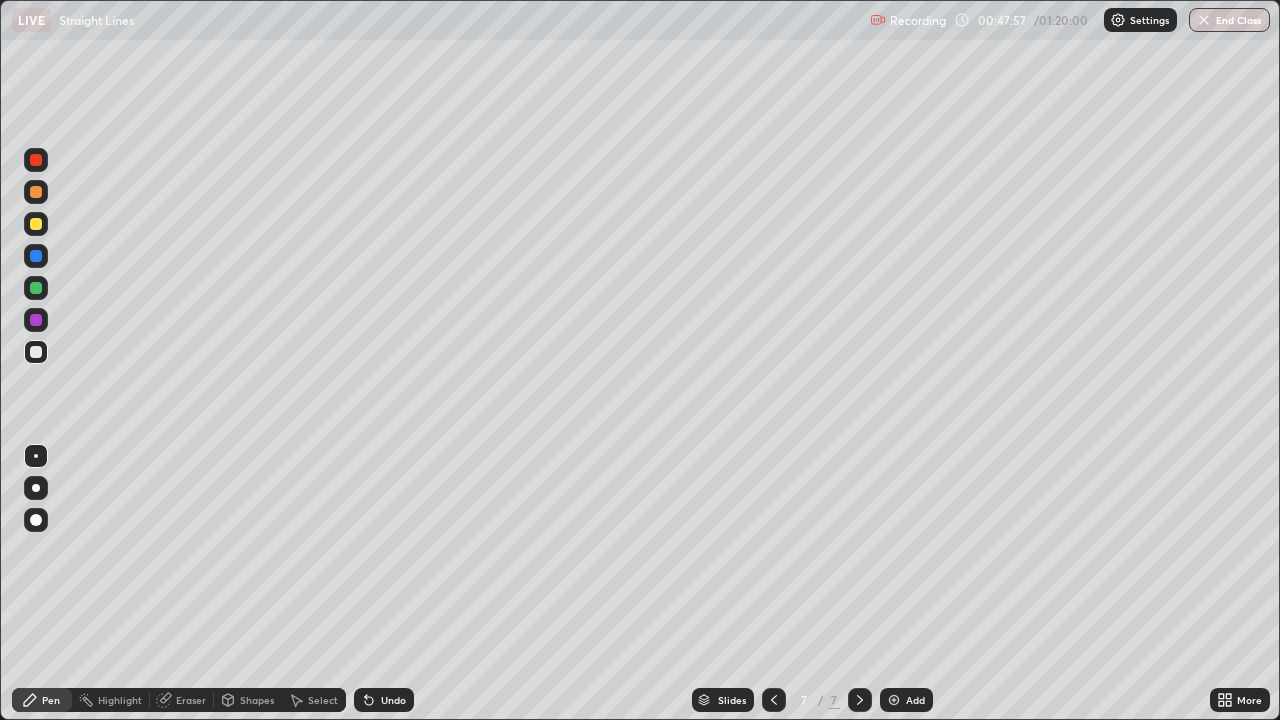 click on "Add" at bounding box center [906, 700] 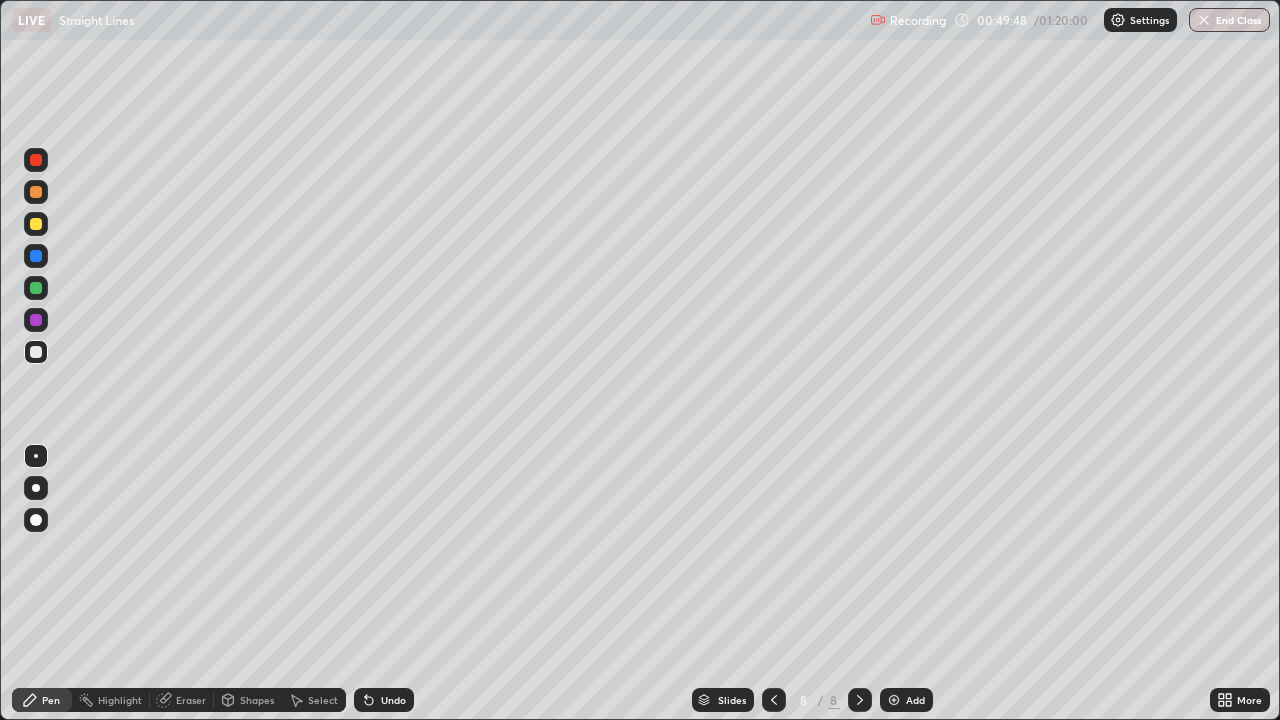 click 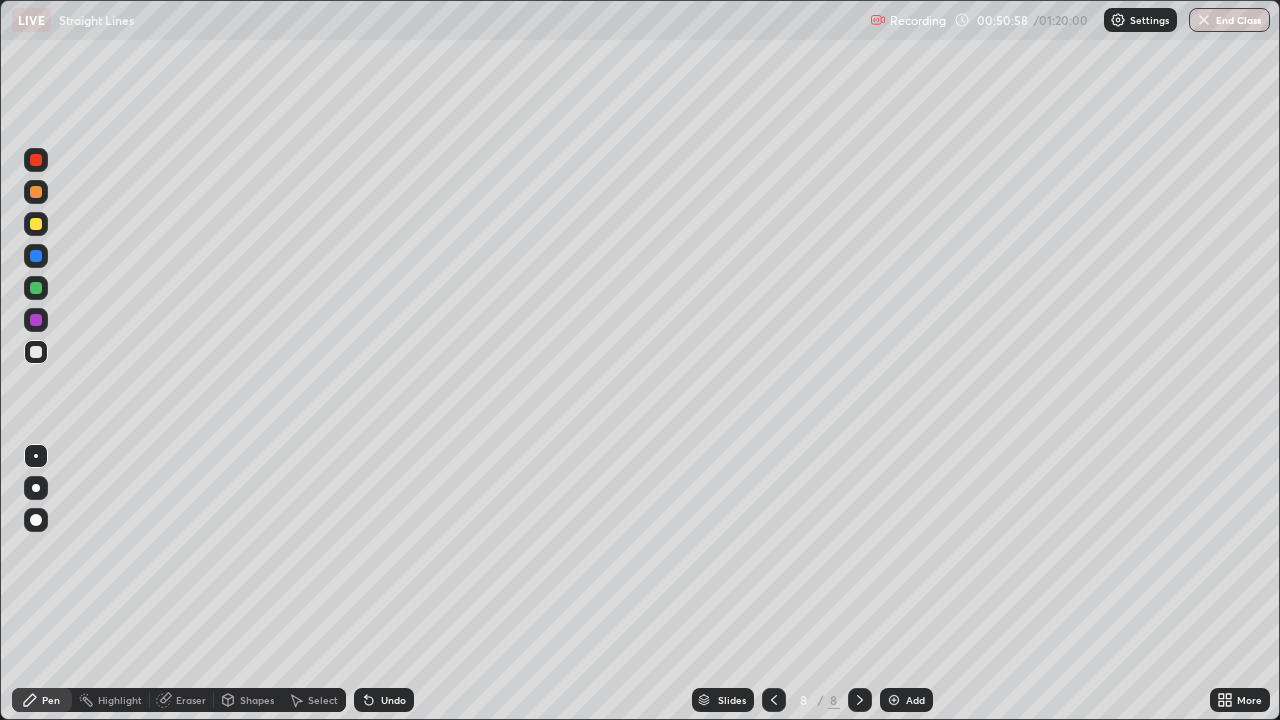 click at bounding box center (36, 288) 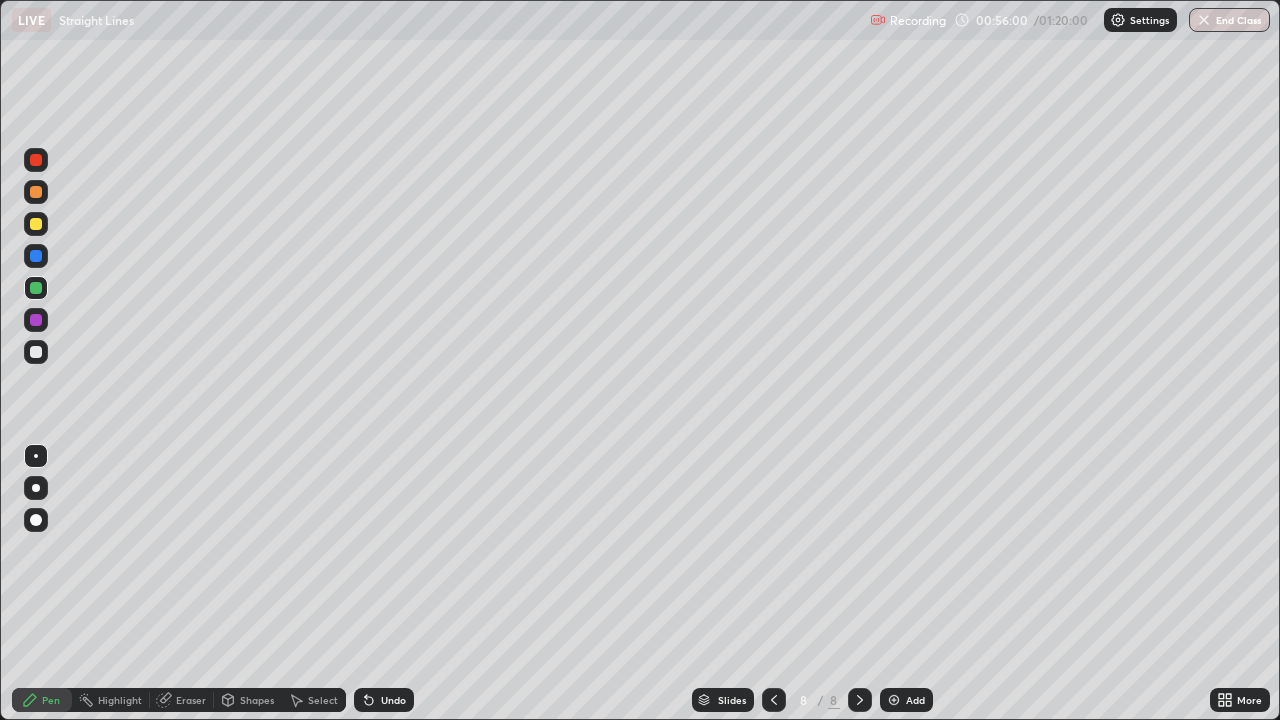 click at bounding box center [894, 700] 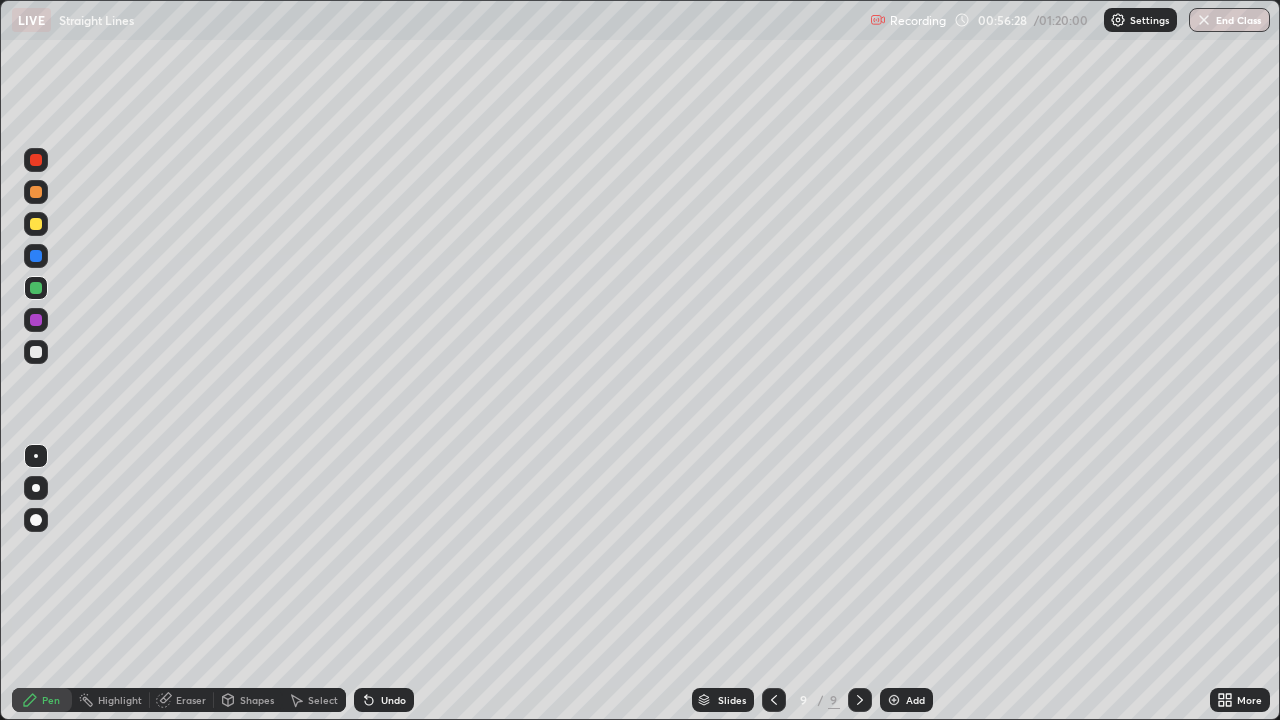 click on "Undo" at bounding box center (393, 700) 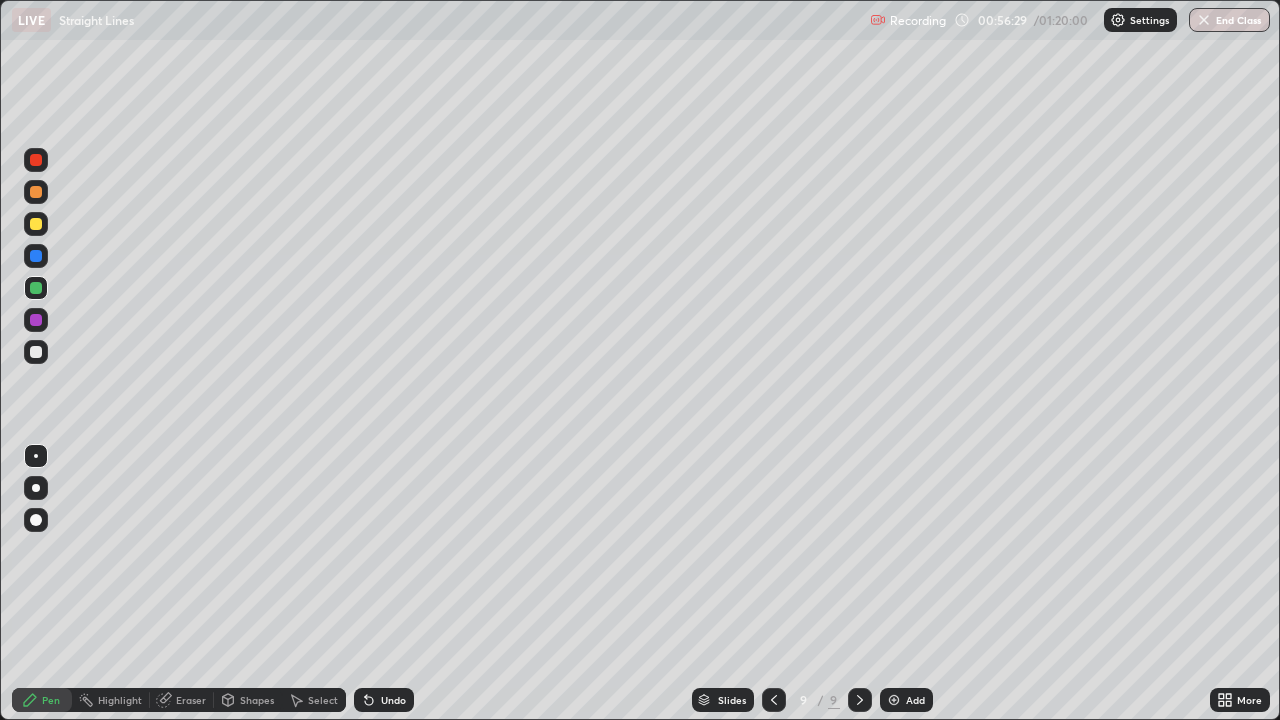 click on "Undo" at bounding box center (393, 700) 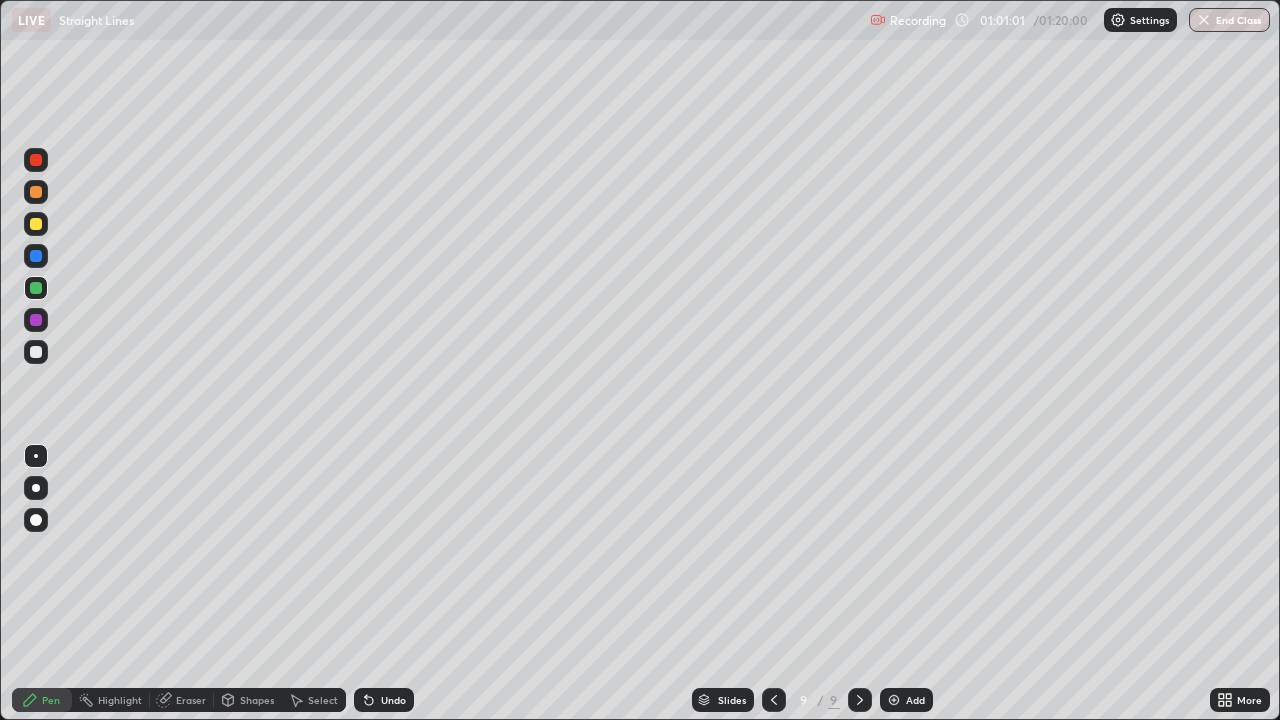 click at bounding box center [36, 224] 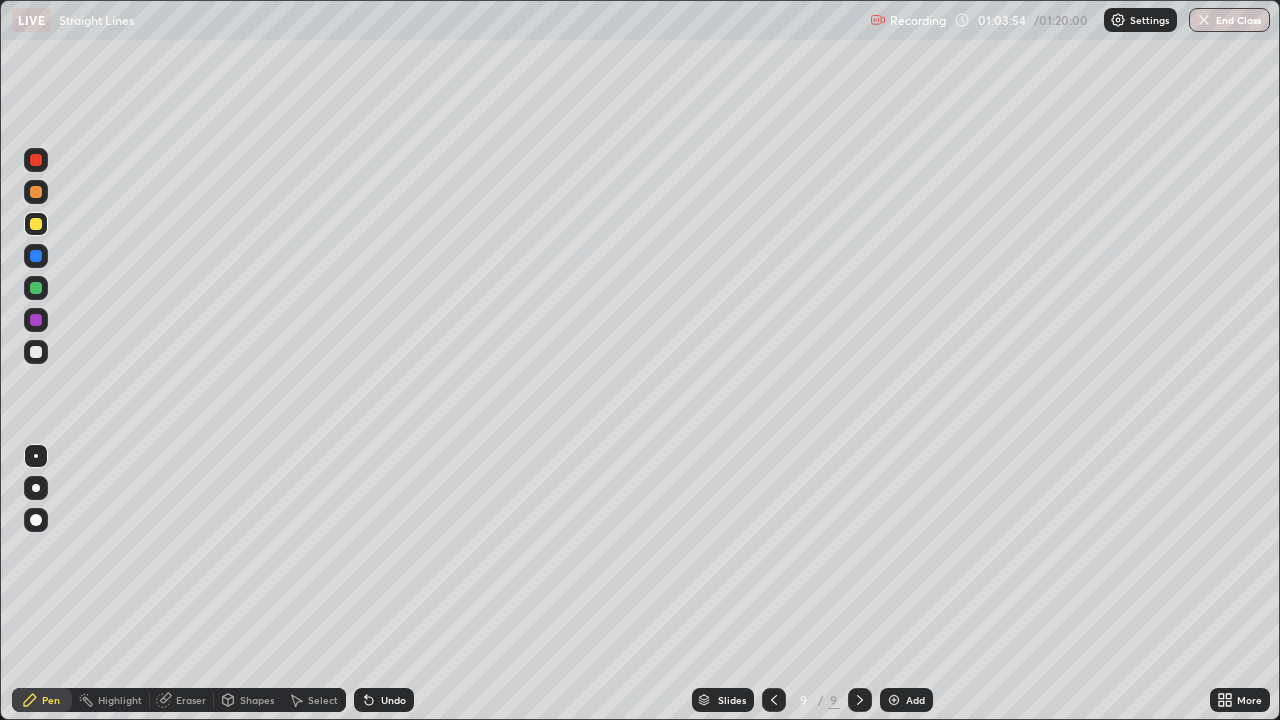 click on "Add" at bounding box center (915, 700) 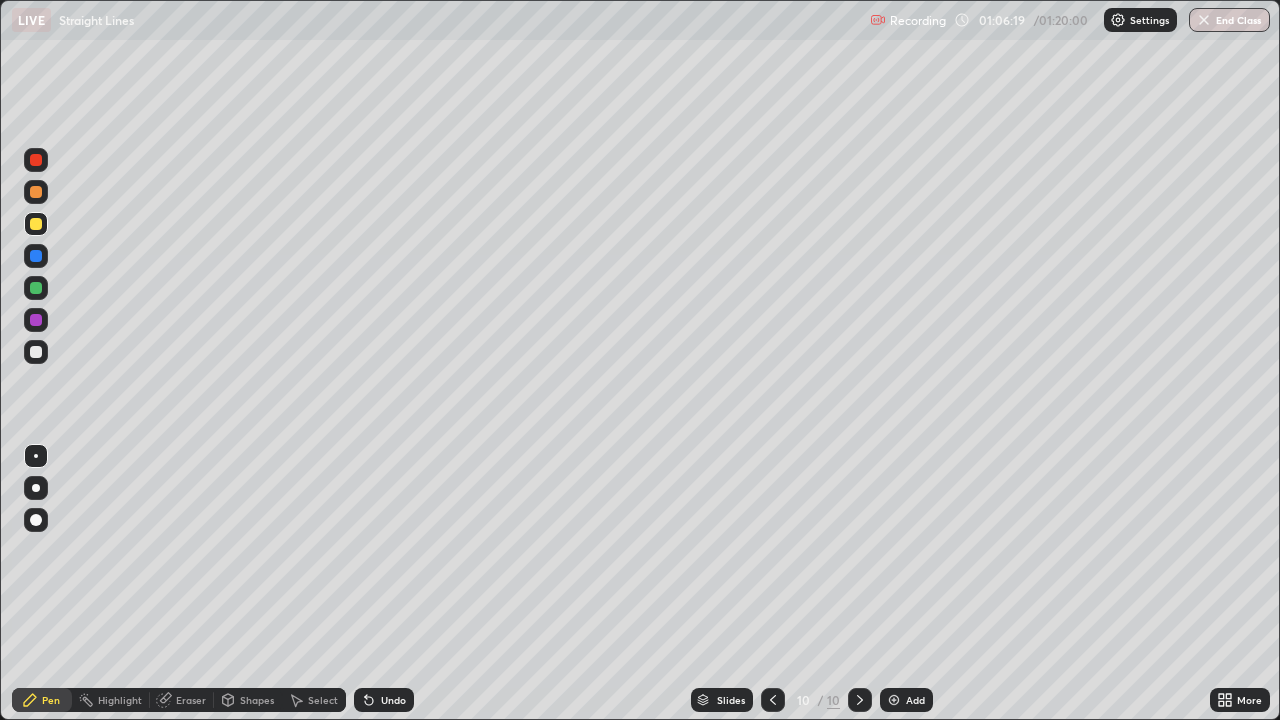 click on "Eraser" at bounding box center [191, 700] 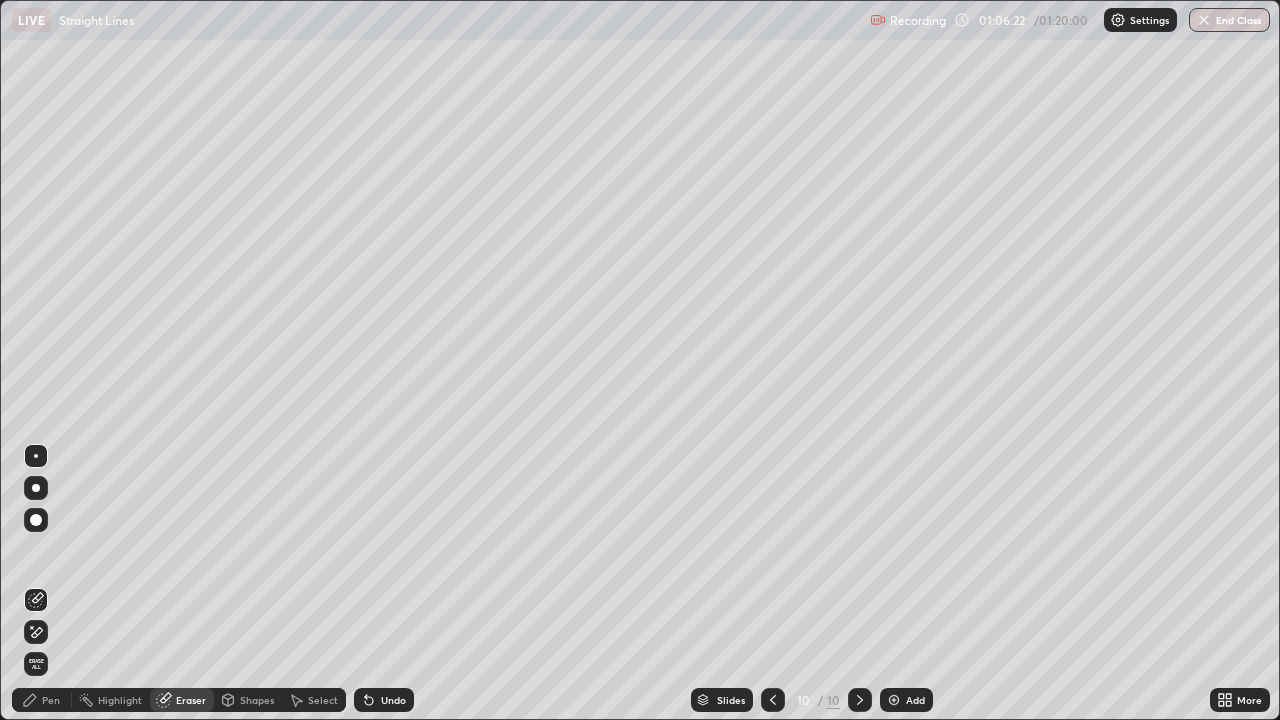 click on "Pen" at bounding box center (51, 700) 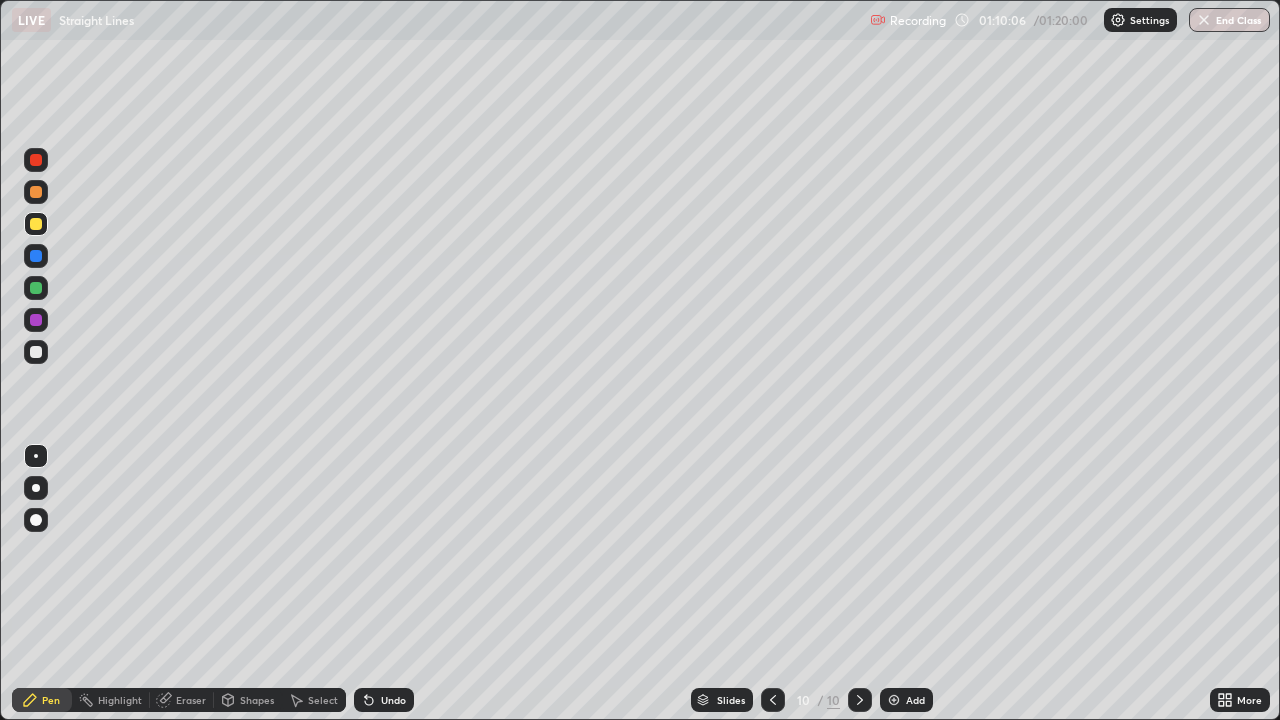click at bounding box center [36, 192] 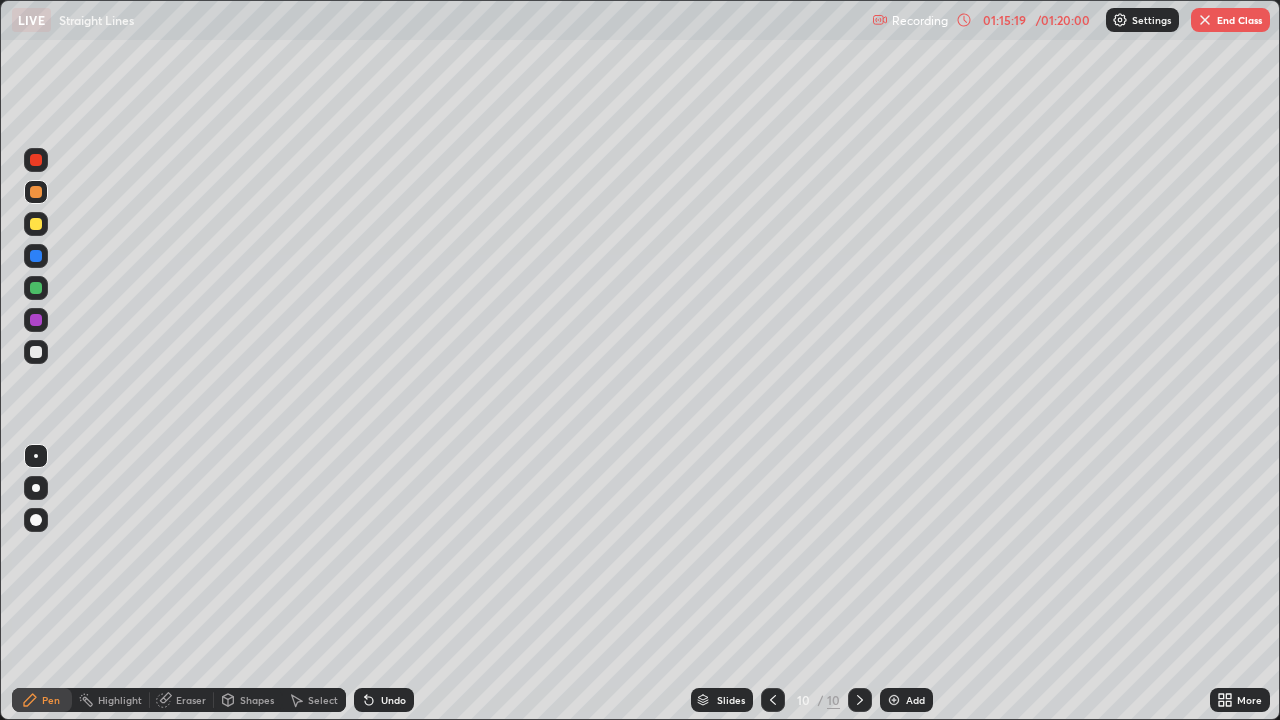 click on "End Class" at bounding box center (1230, 20) 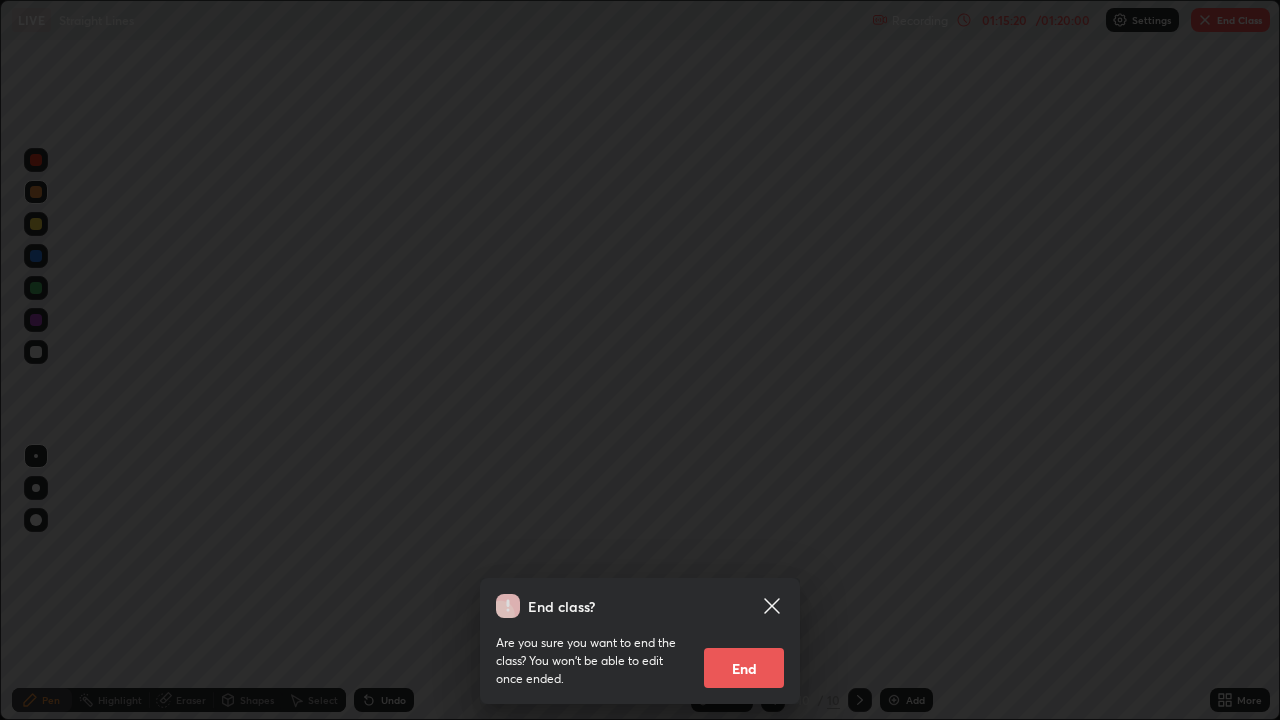 click on "End" at bounding box center (744, 668) 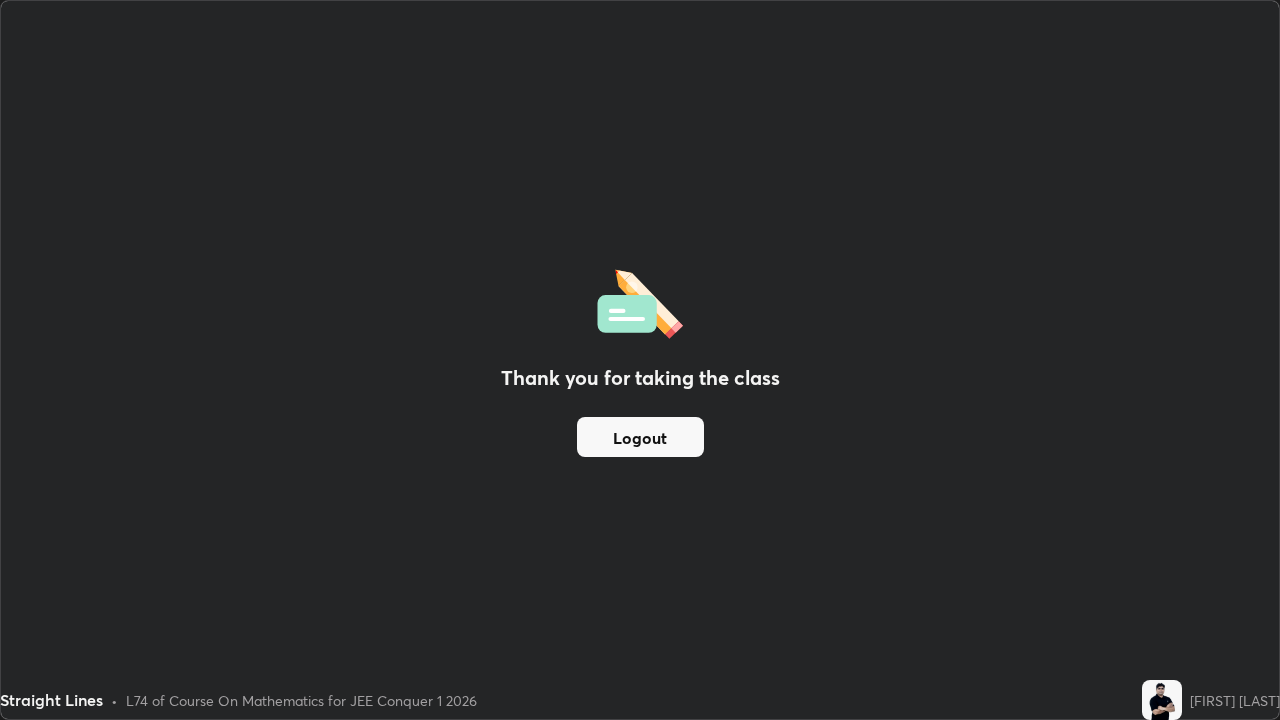 click on "Logout" at bounding box center [640, 437] 